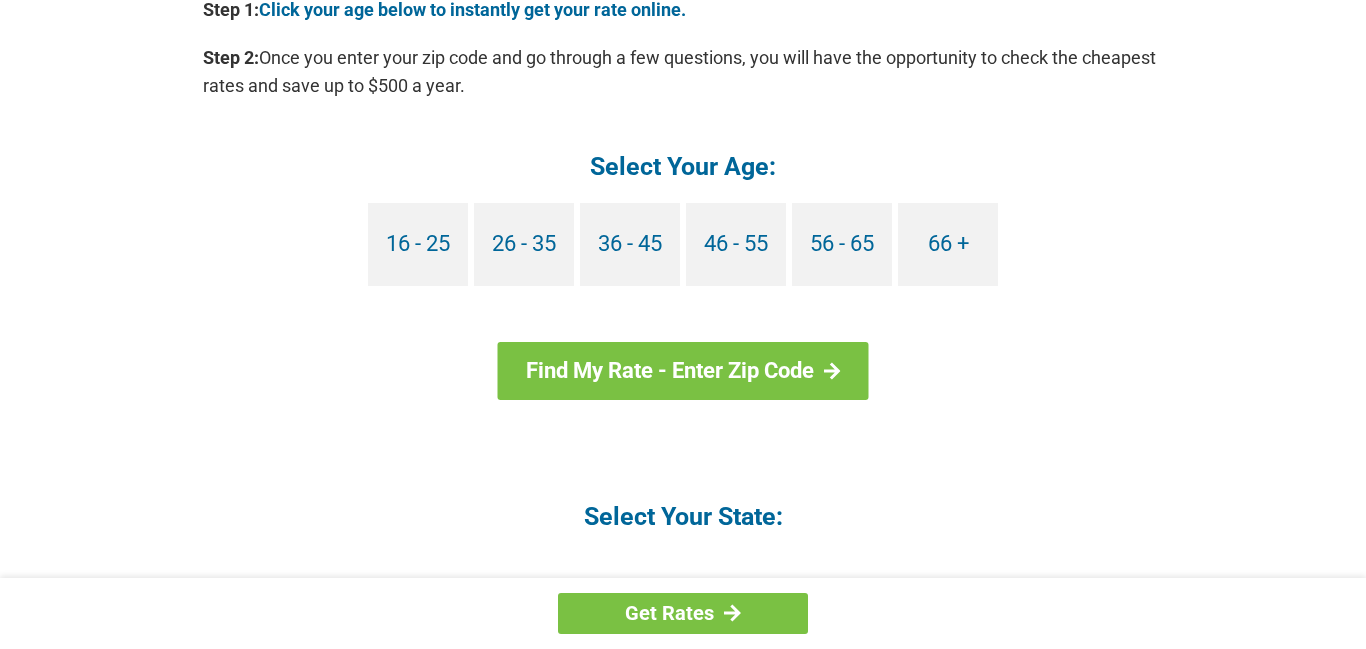 scroll, scrollTop: 1896, scrollLeft: 0, axis: vertical 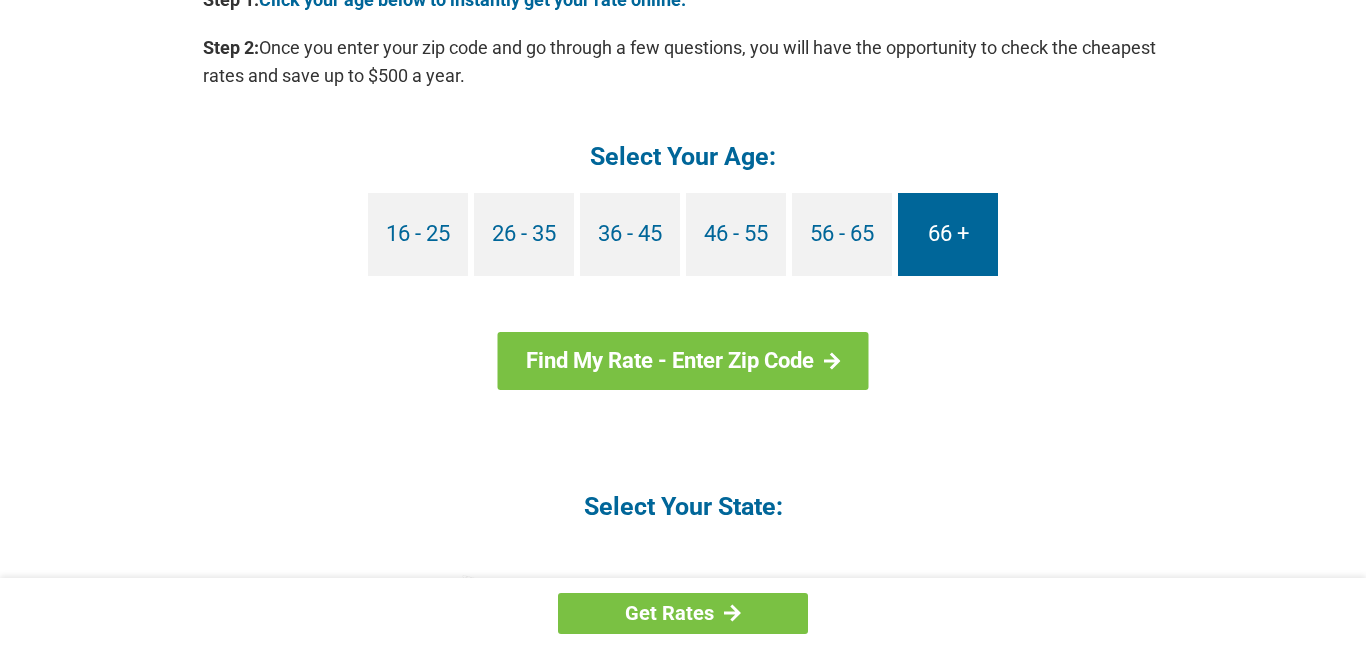 click on "66 +" at bounding box center (948, 234) 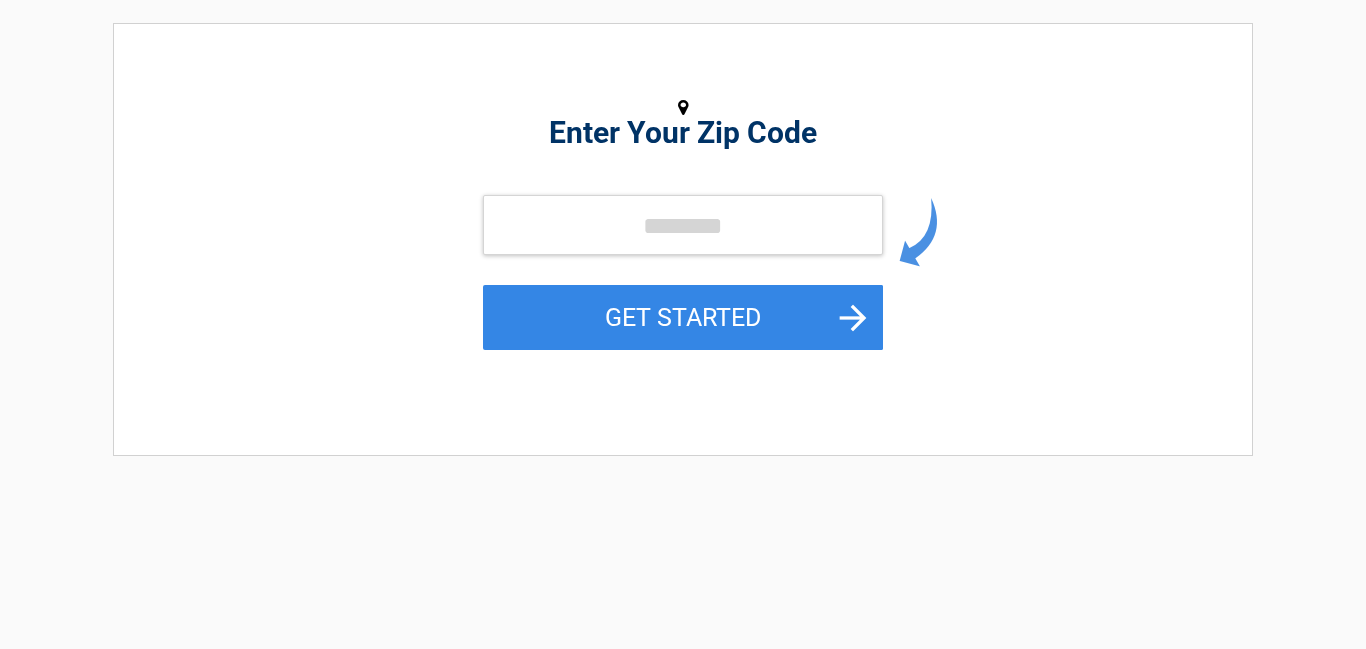 scroll, scrollTop: 287, scrollLeft: 0, axis: vertical 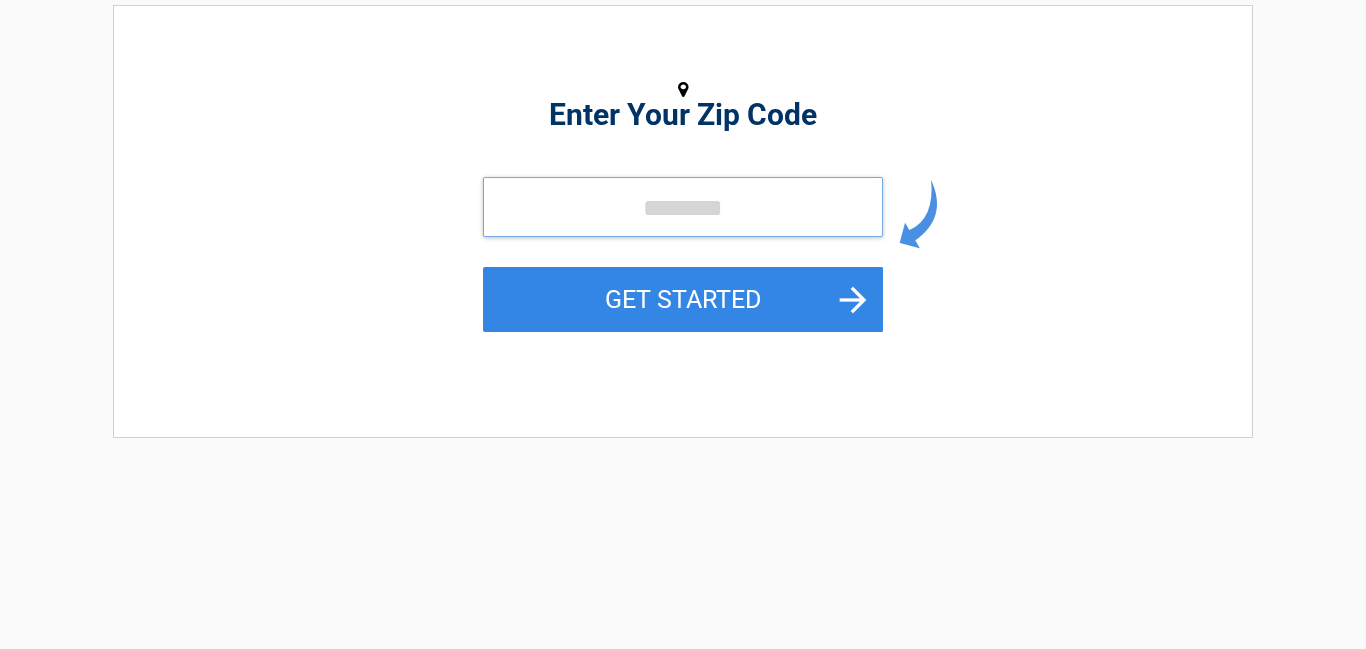 click at bounding box center (683, 207) 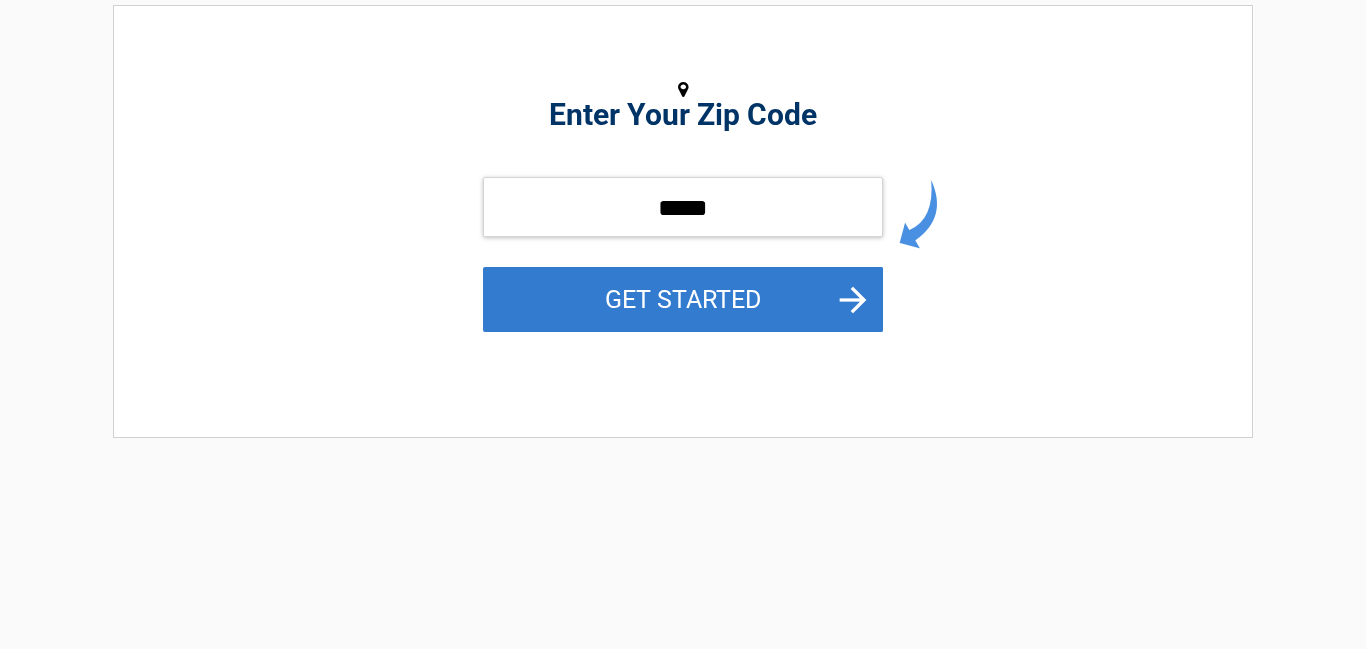 click on "GET STARTED" at bounding box center [683, 299] 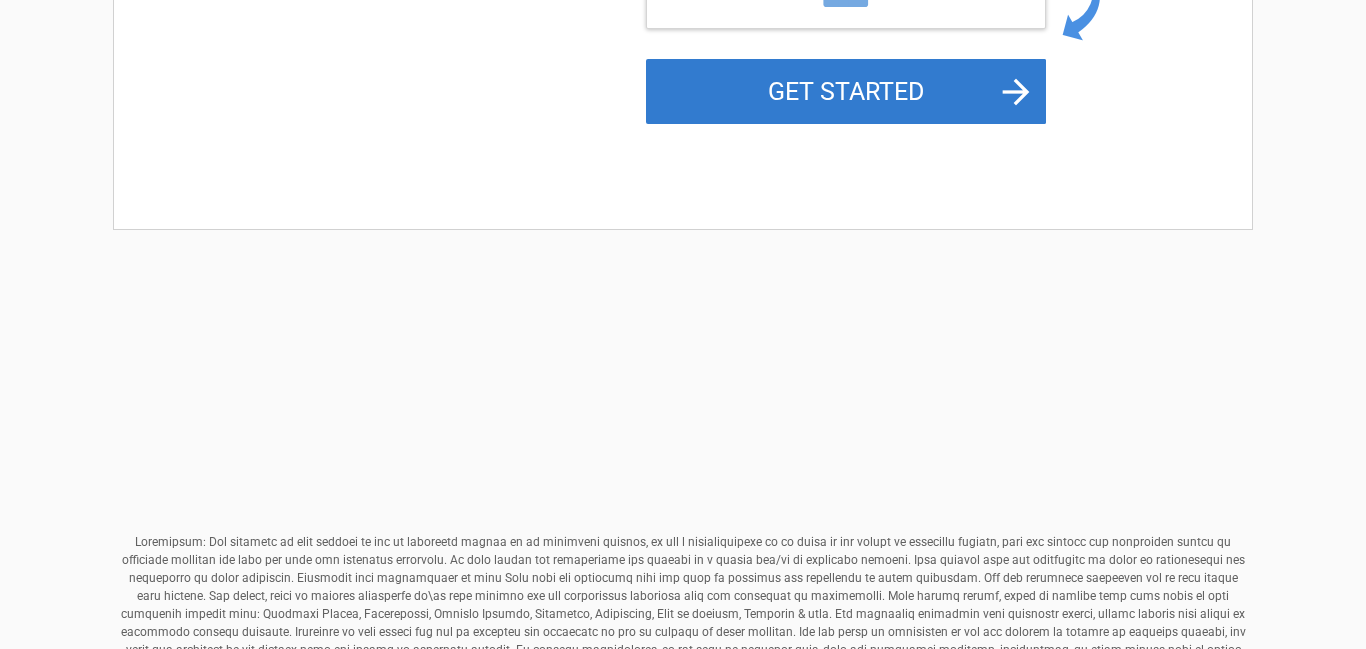 scroll, scrollTop: 79, scrollLeft: 0, axis: vertical 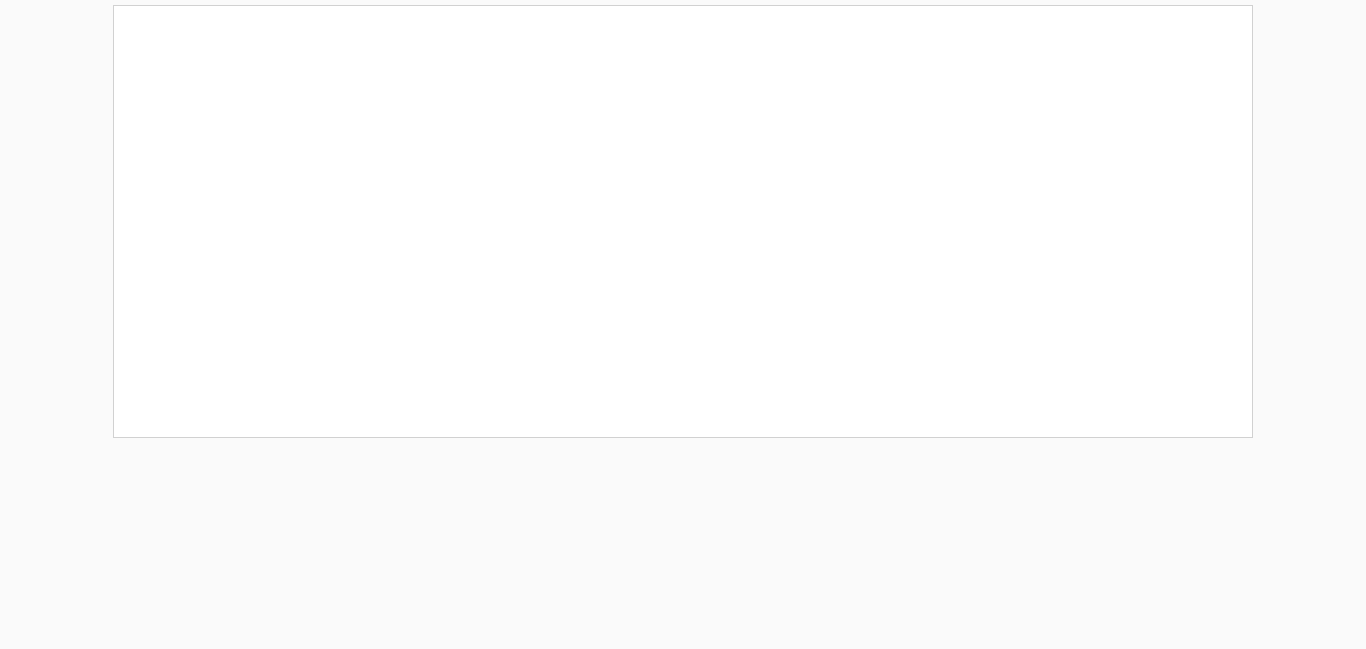 click on "**********" at bounding box center [683, 221] 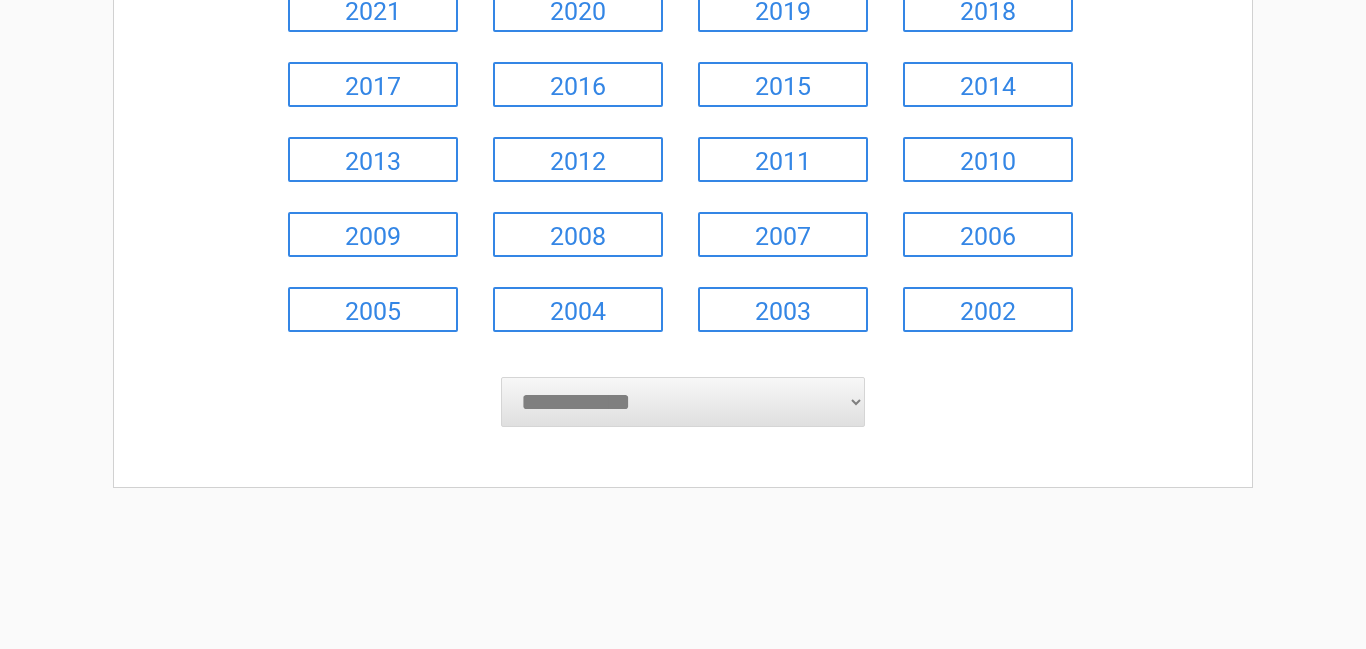 scroll, scrollTop: 391, scrollLeft: 0, axis: vertical 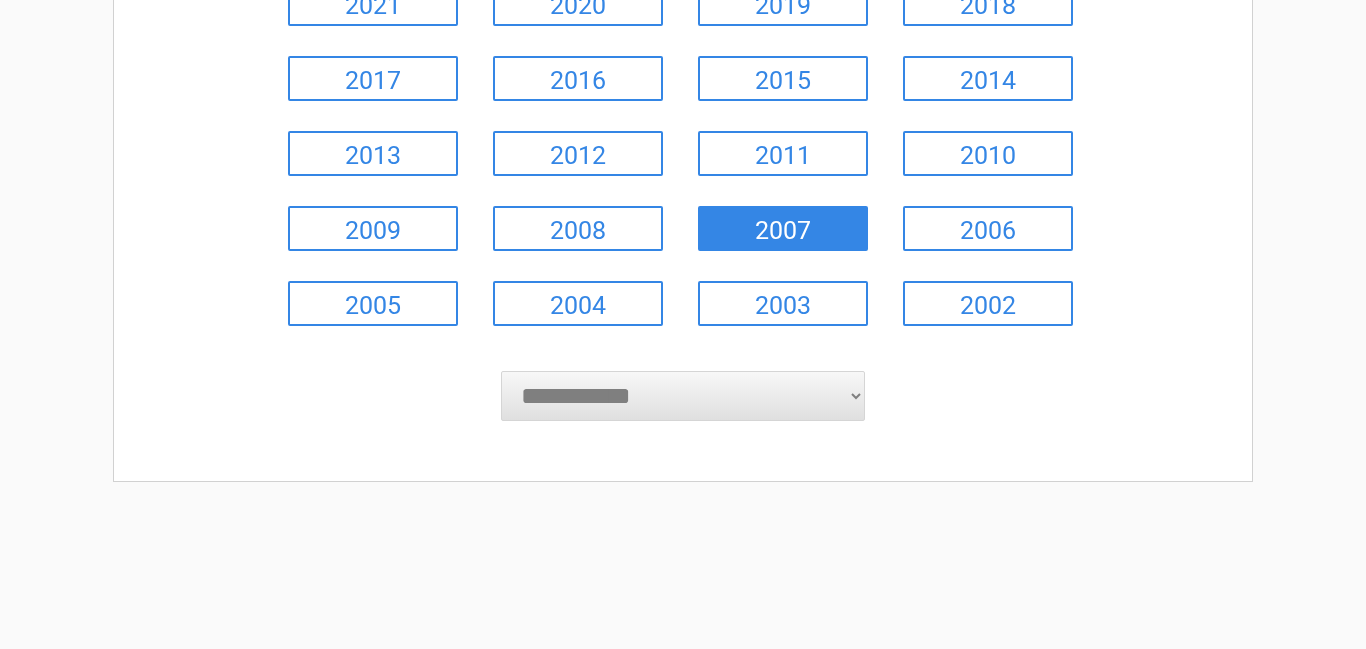 click on "2007" at bounding box center (783, 228) 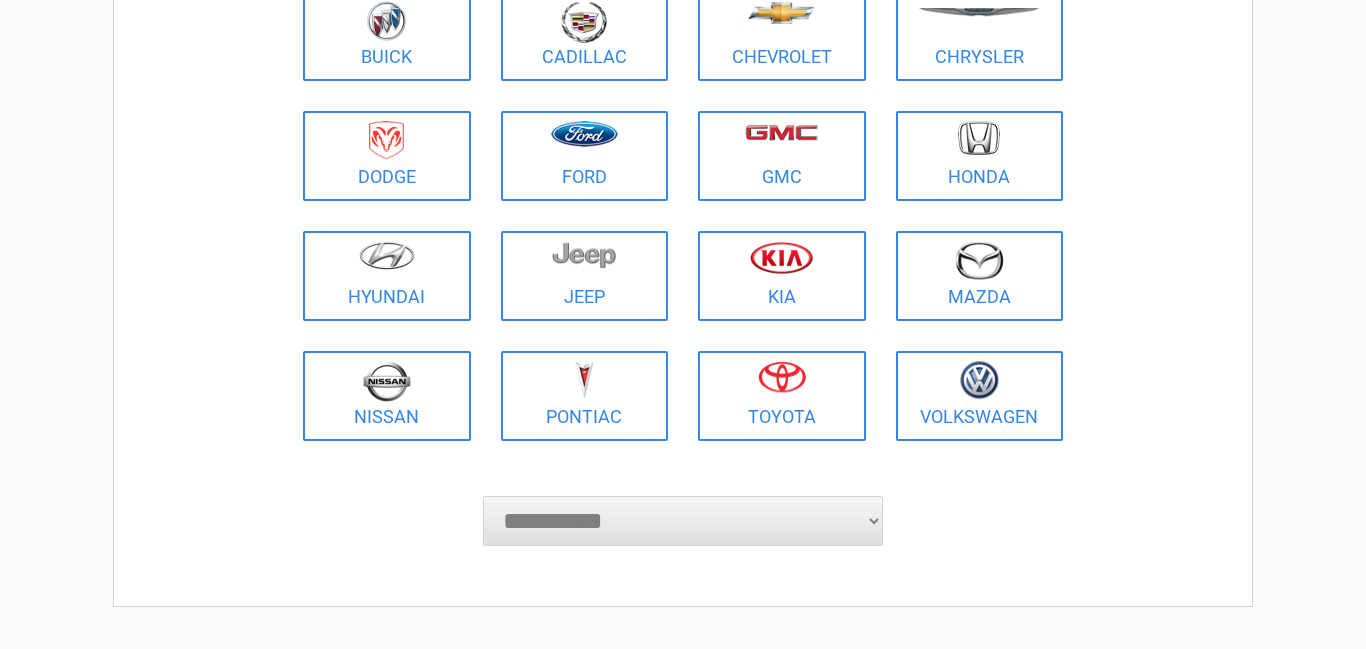scroll, scrollTop: 282, scrollLeft: 0, axis: vertical 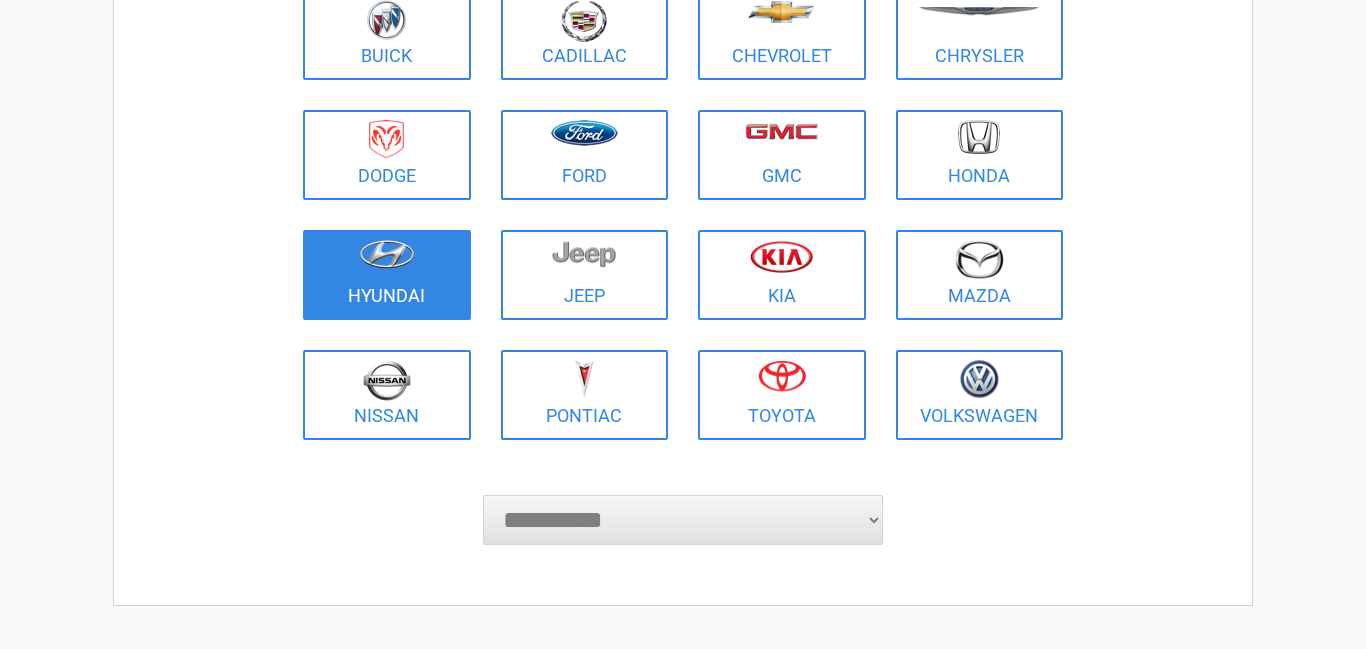 click at bounding box center (387, 262) 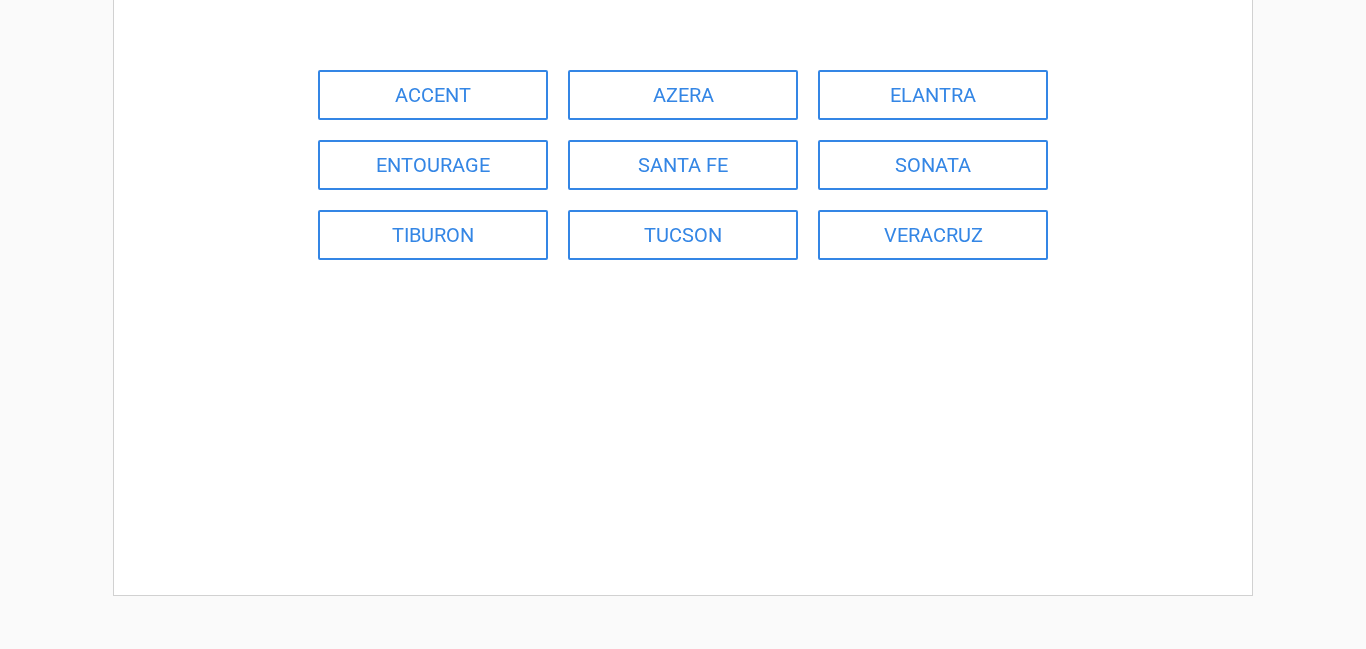 scroll, scrollTop: 0, scrollLeft: 0, axis: both 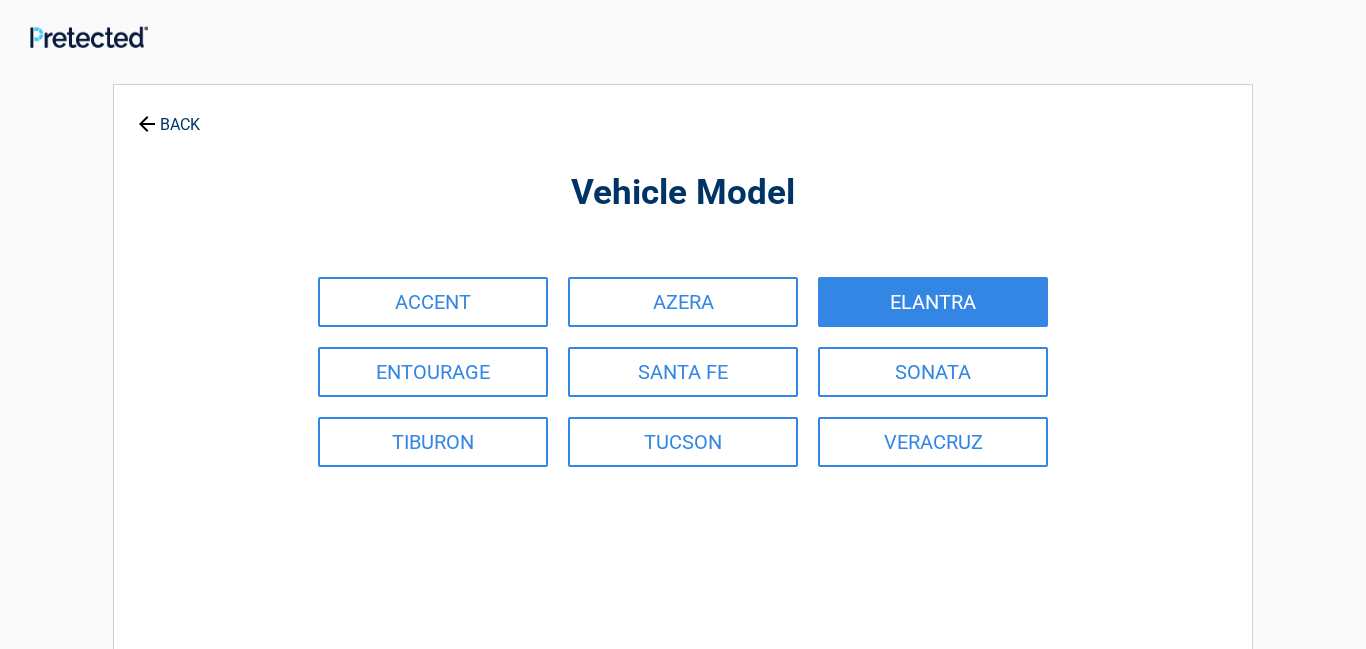 click on "ELANTRA" at bounding box center [933, 302] 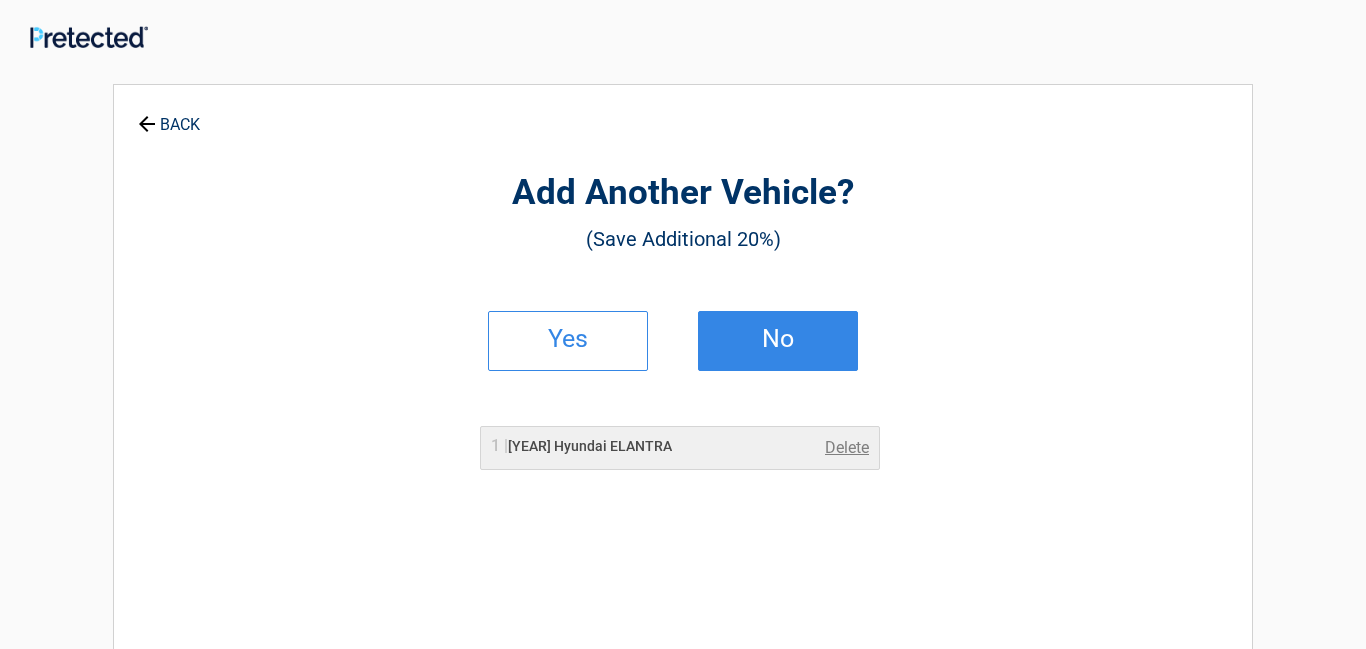 click on "No" at bounding box center (778, 339) 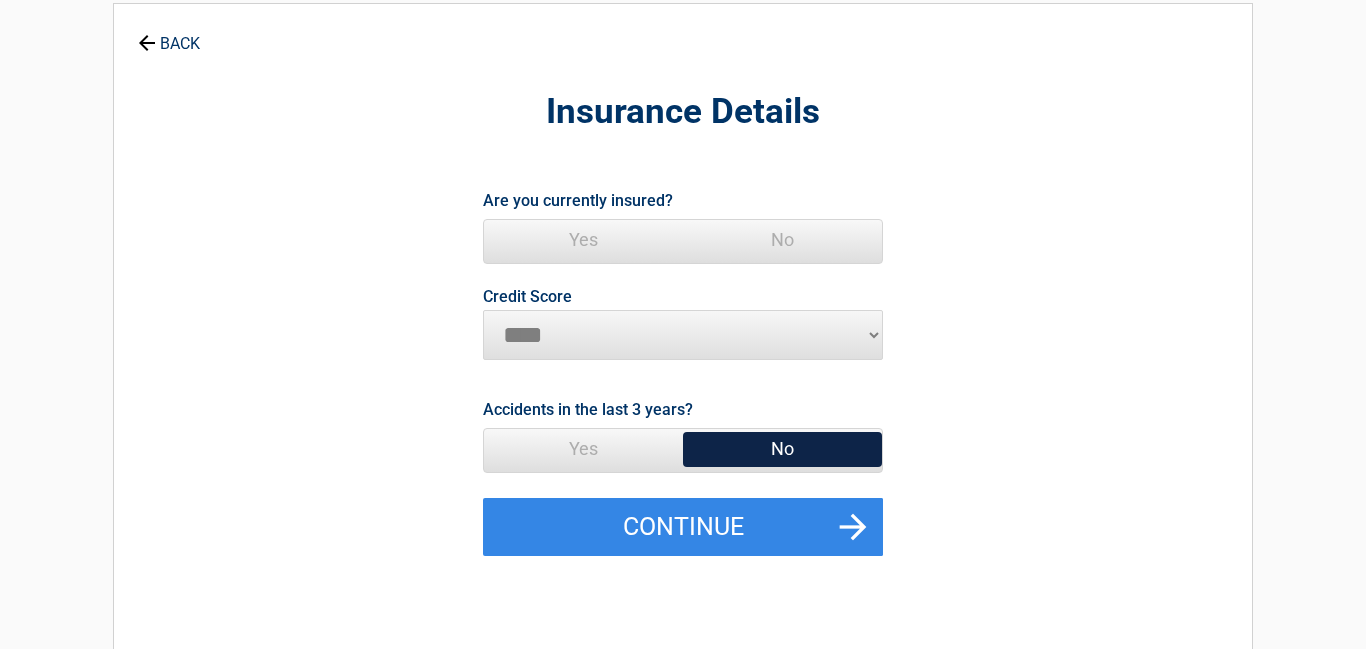 scroll, scrollTop: 94, scrollLeft: 0, axis: vertical 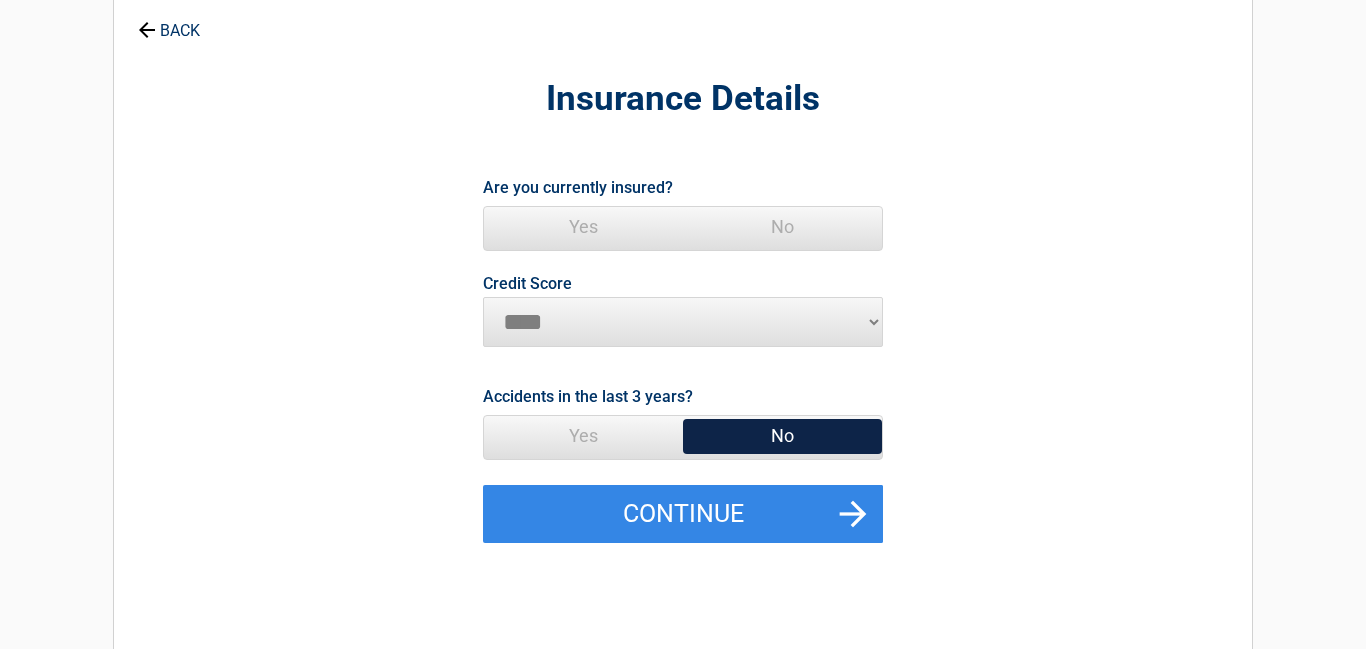 click on "Yes" at bounding box center (583, 227) 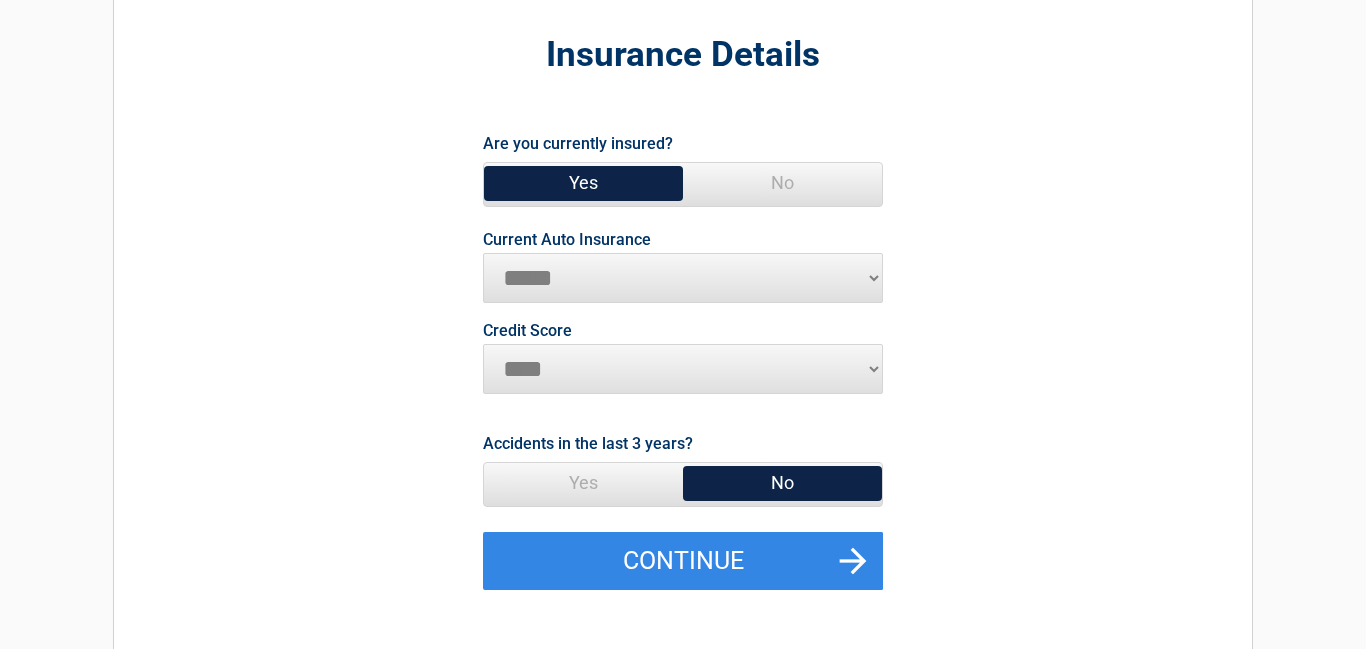 scroll, scrollTop: 143, scrollLeft: 0, axis: vertical 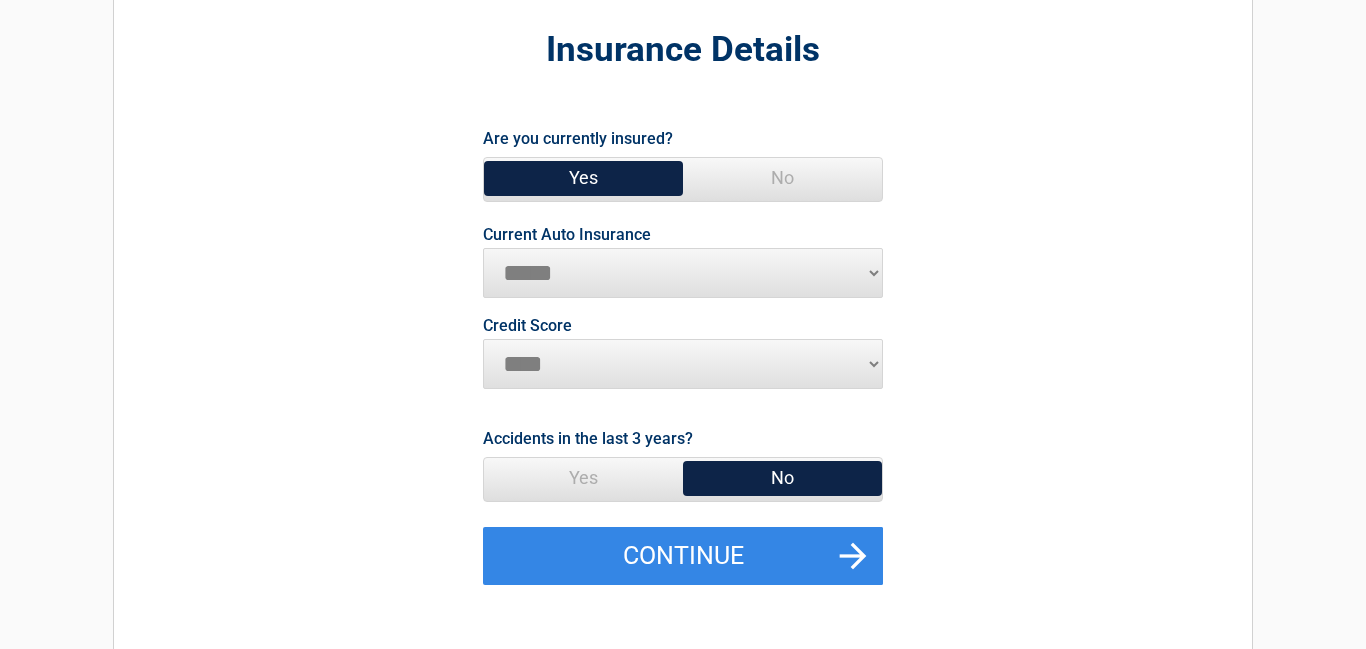 click on "**********" at bounding box center (683, 273) 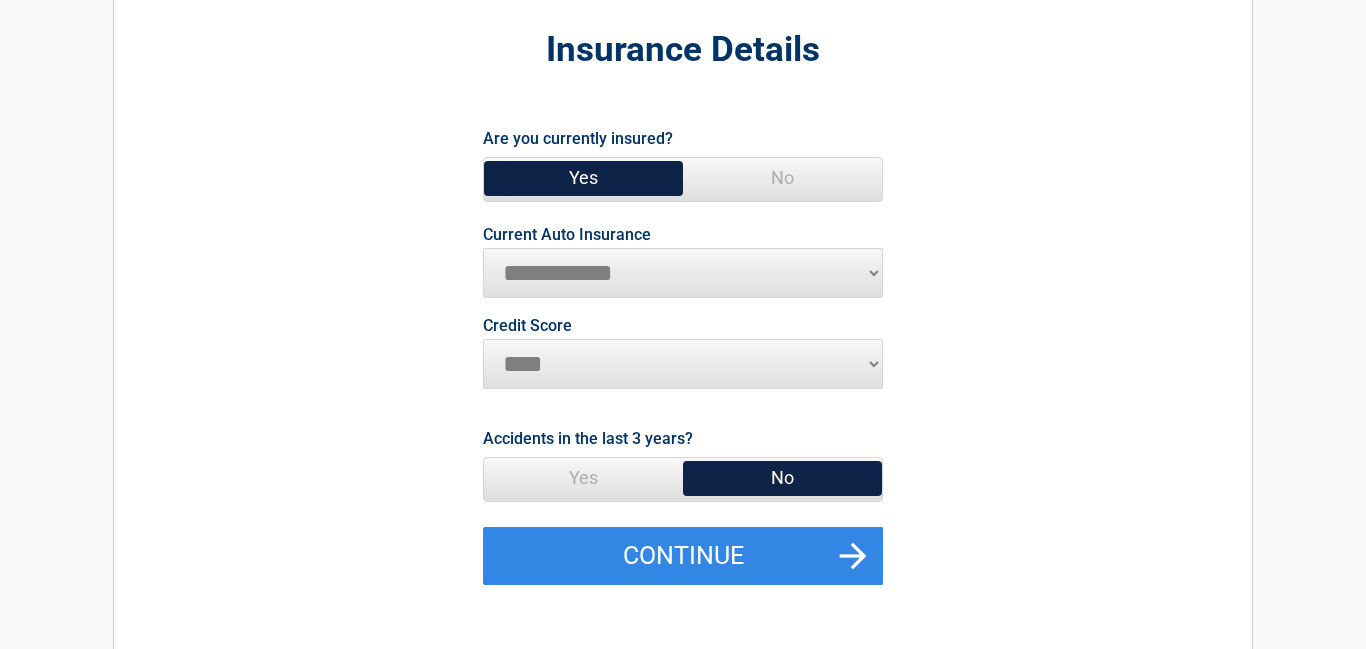 click on "**********" at bounding box center (683, 273) 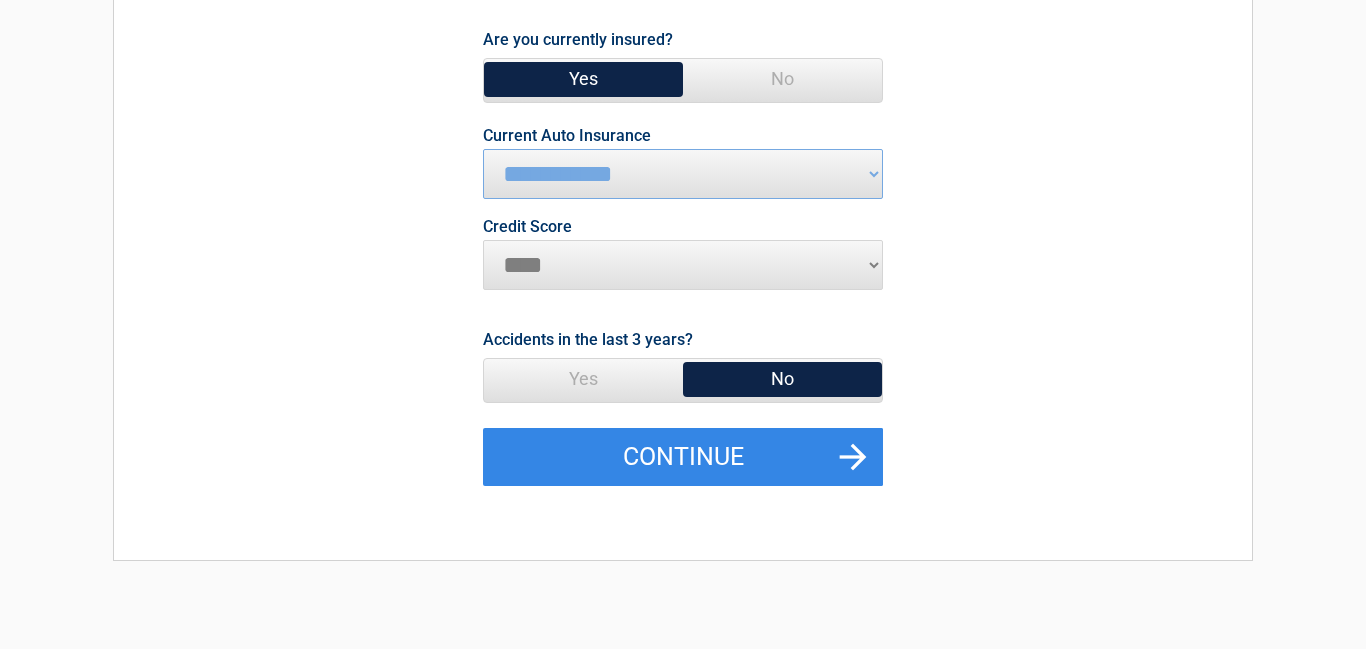 scroll, scrollTop: 243, scrollLeft: 0, axis: vertical 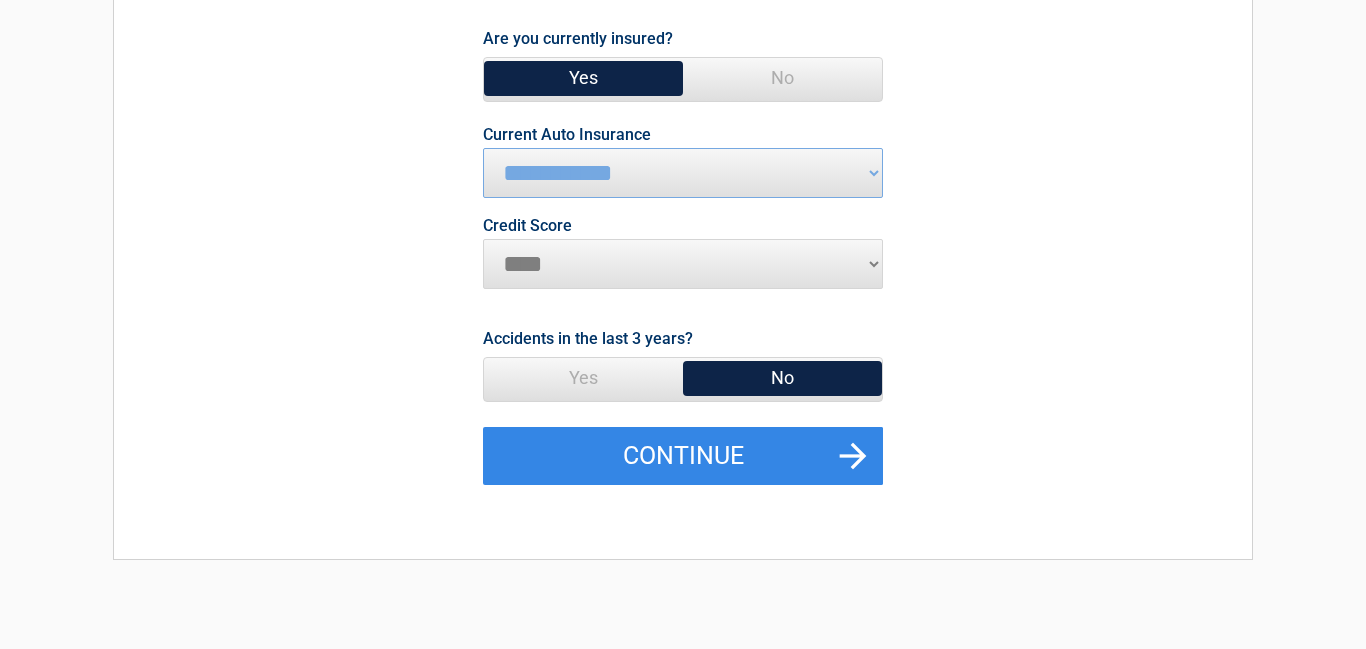 click on "*********
****
*******
****" at bounding box center [683, 264] 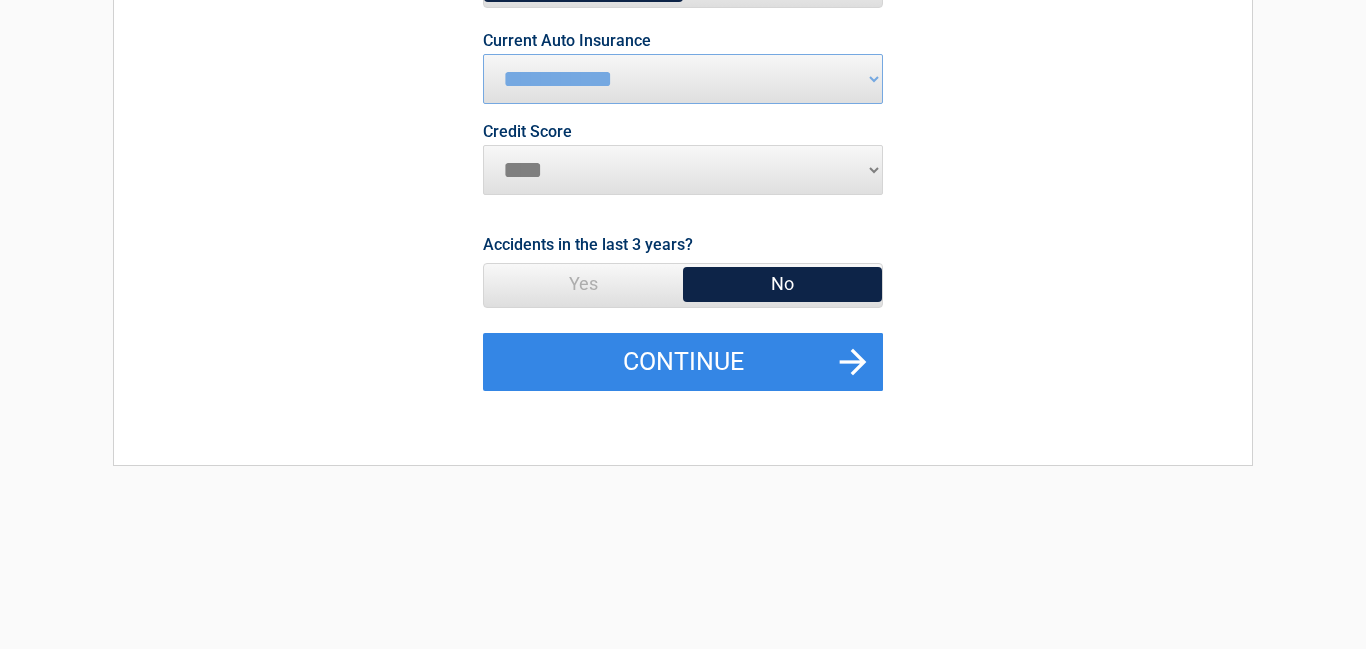 scroll, scrollTop: 356, scrollLeft: 0, axis: vertical 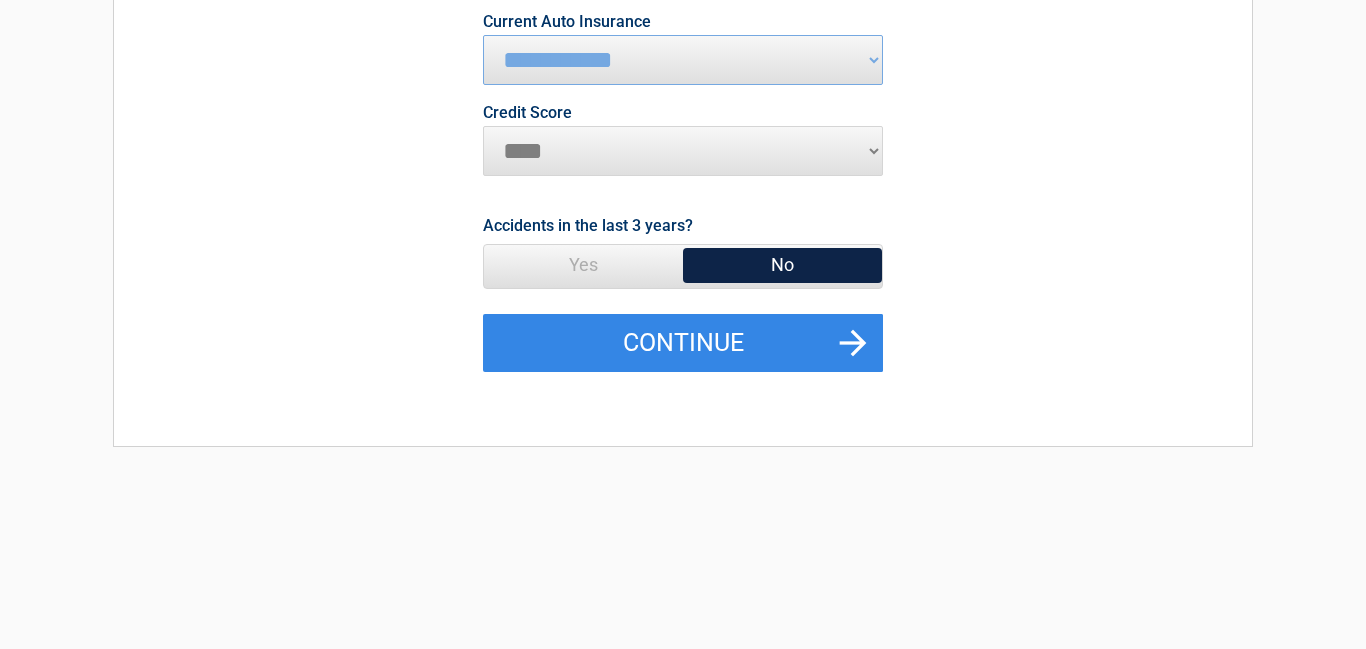 click on "No" at bounding box center (782, 265) 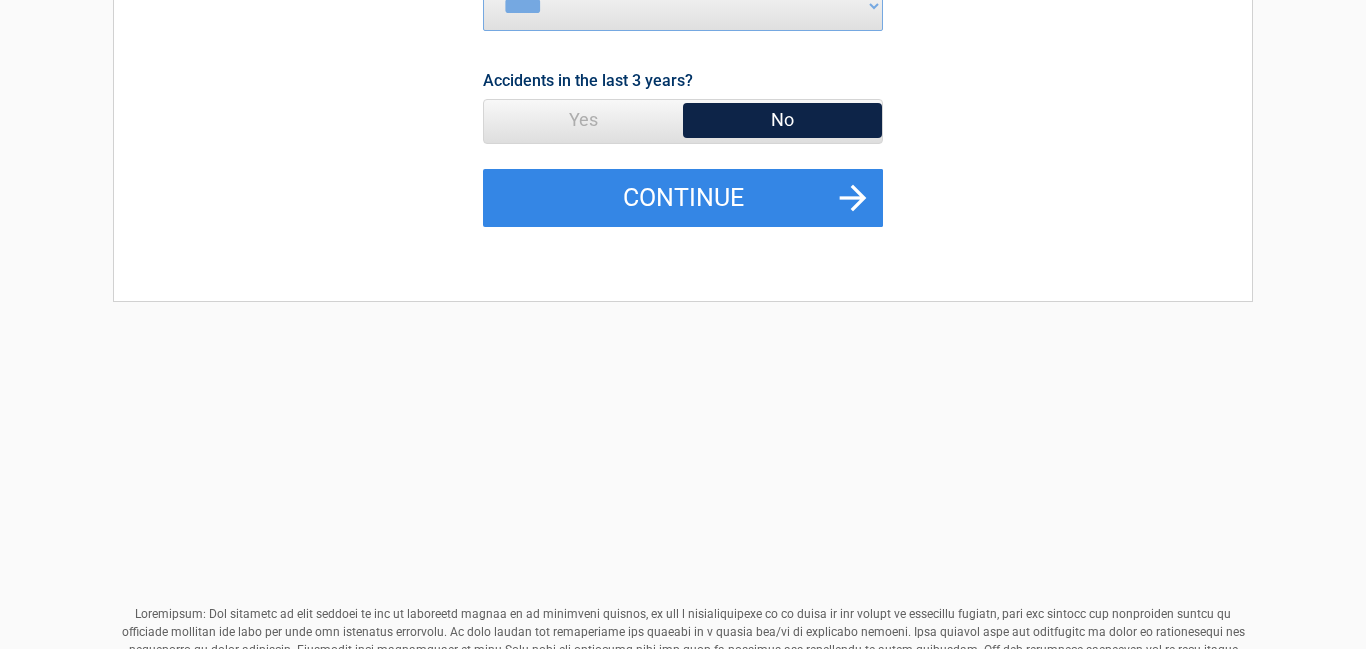 scroll, scrollTop: 502, scrollLeft: 0, axis: vertical 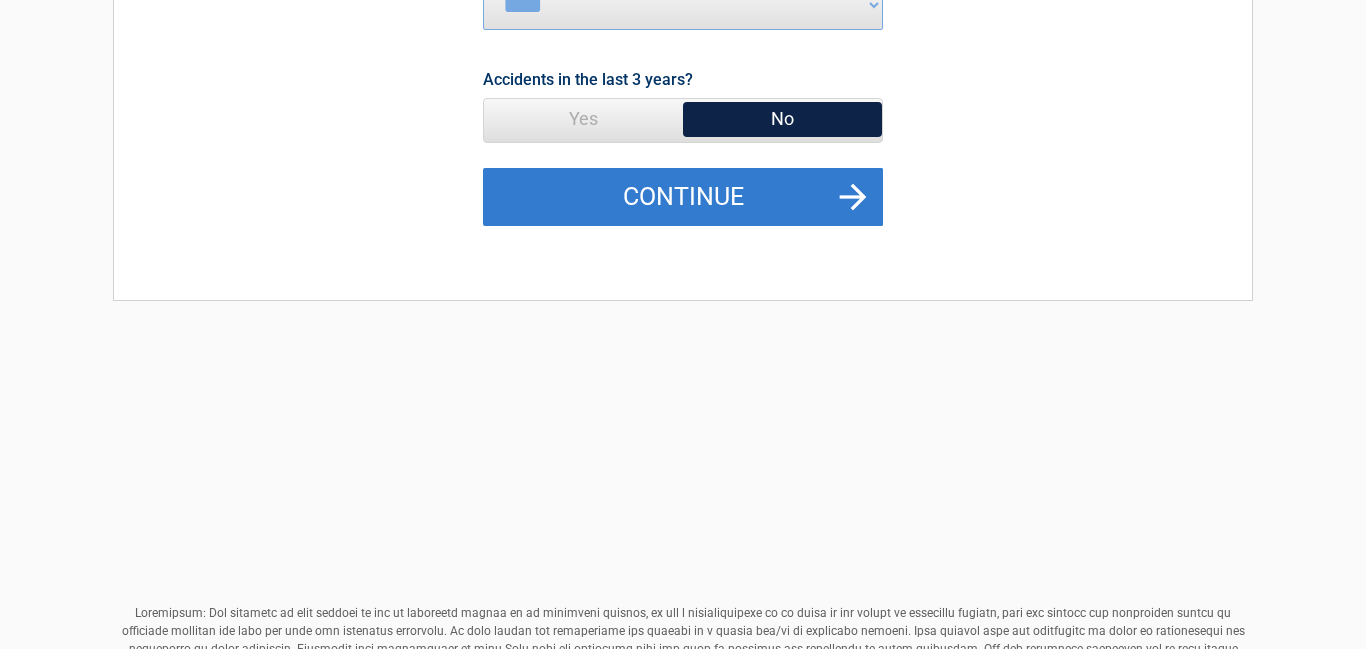 click on "Continue" at bounding box center (683, 197) 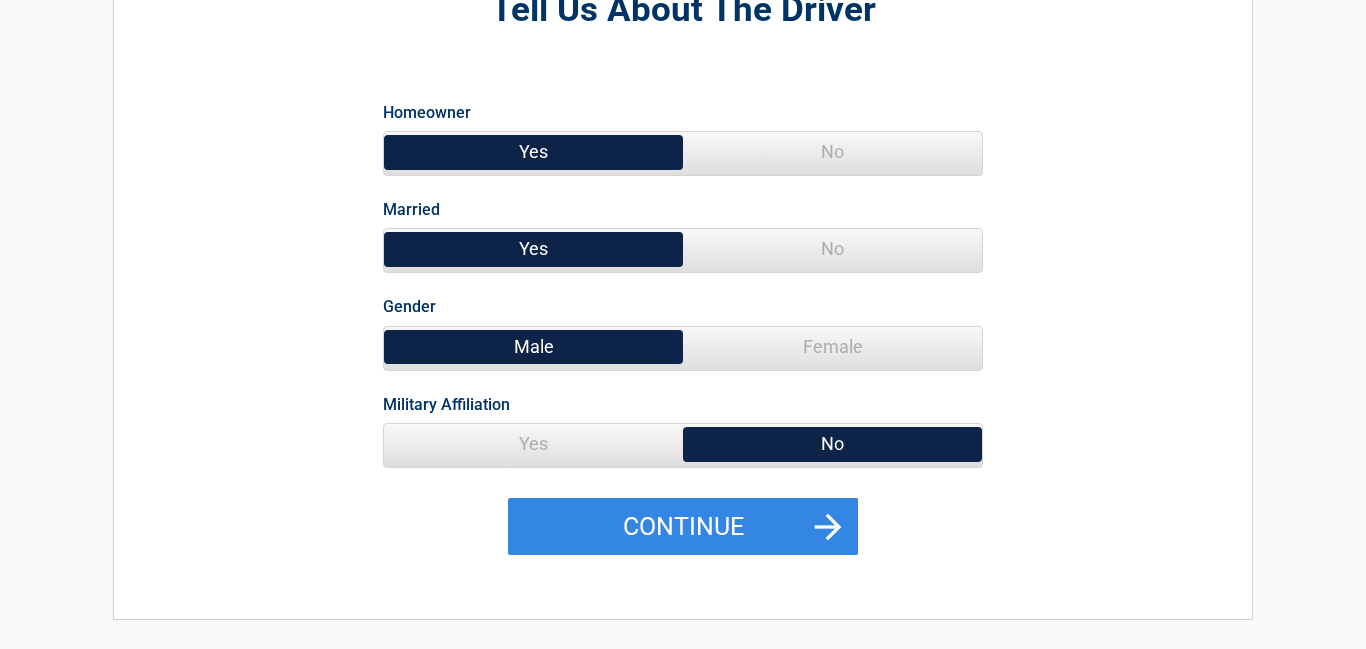 scroll, scrollTop: 0, scrollLeft: 0, axis: both 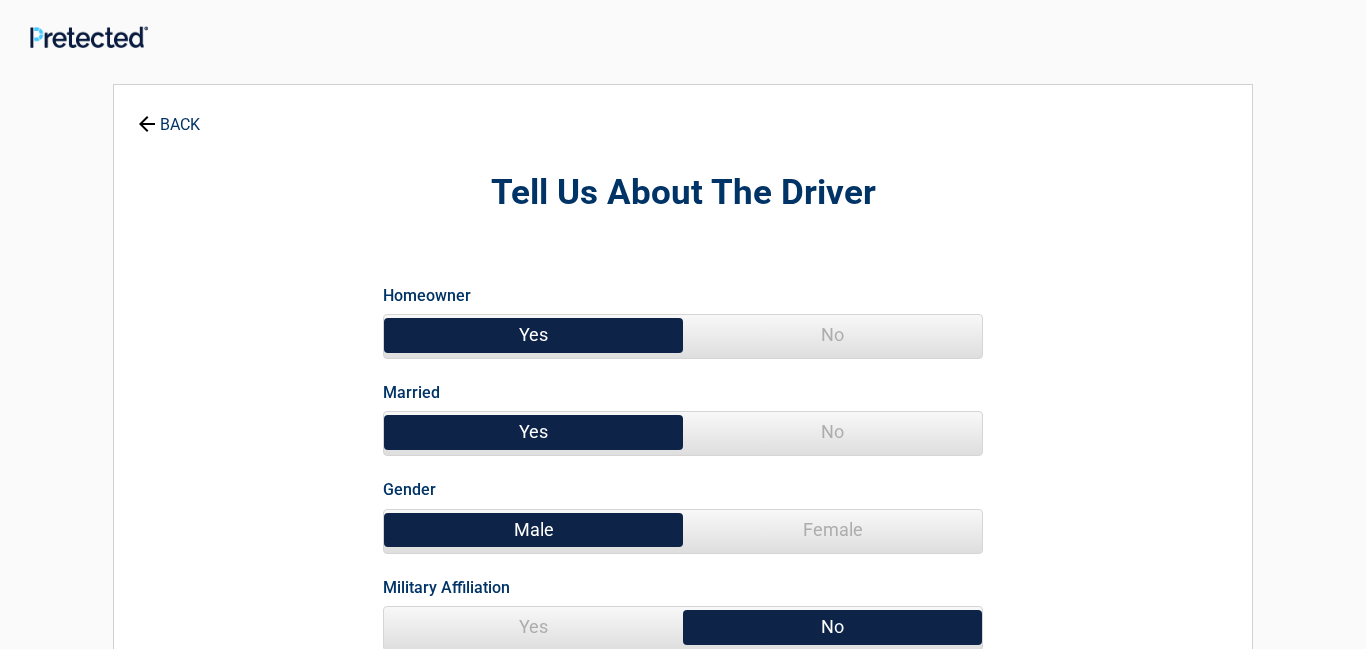 click on "No" at bounding box center (832, 335) 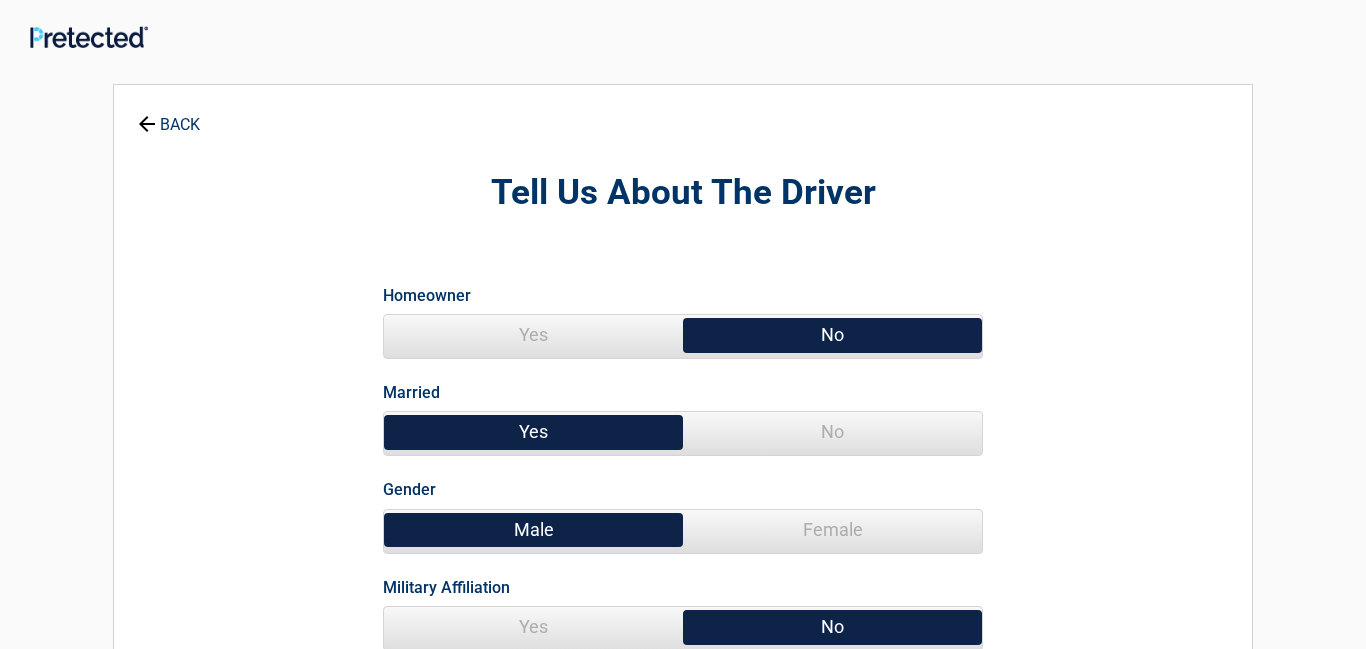 click on "No" at bounding box center [832, 432] 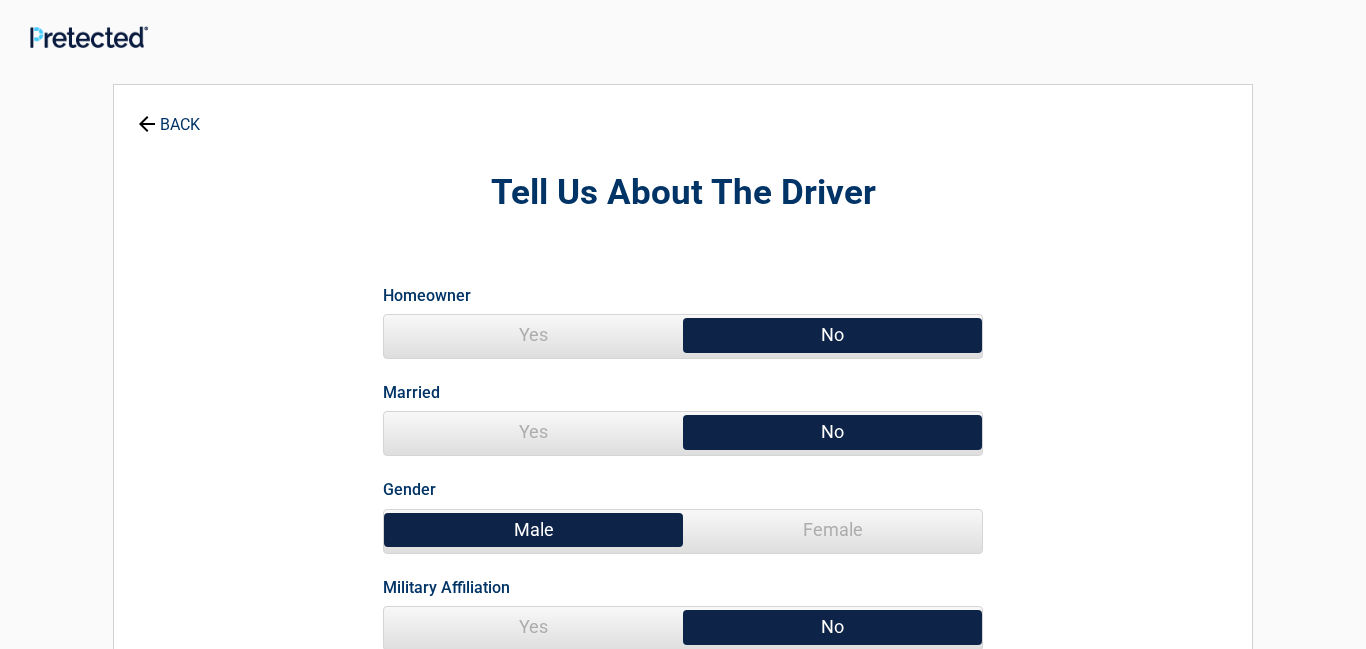 click on "Male" at bounding box center [533, 530] 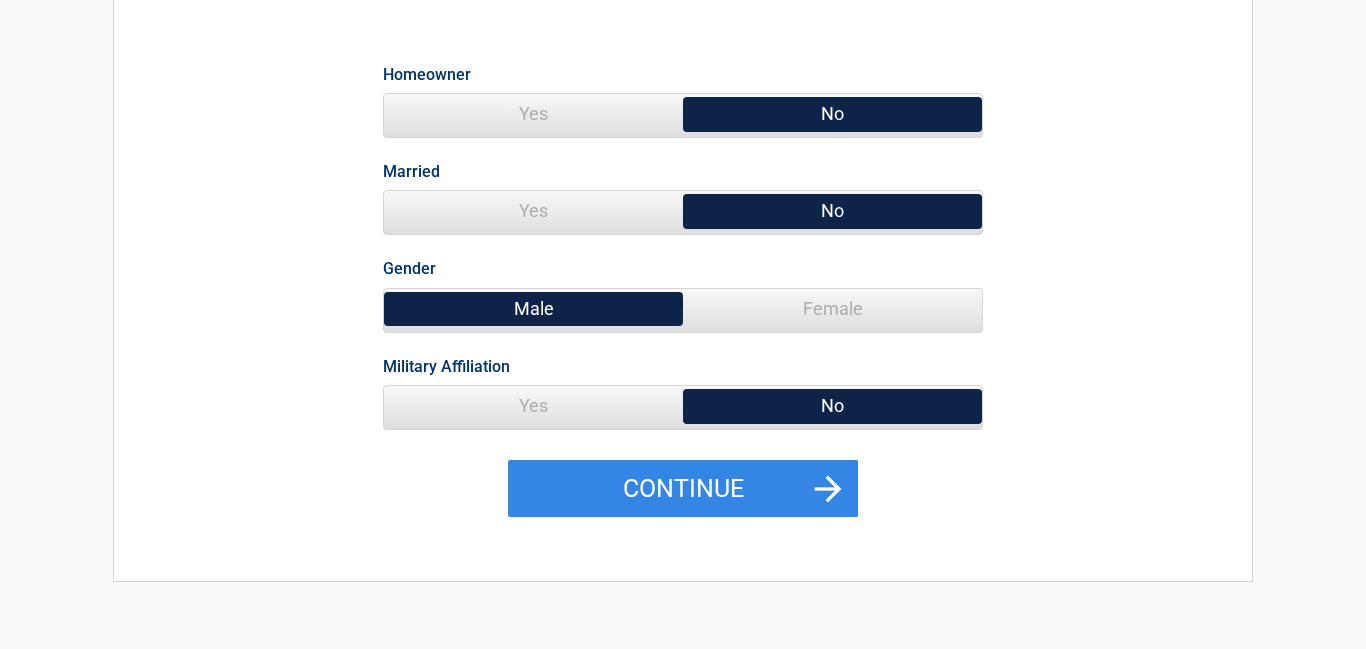scroll, scrollTop: 223, scrollLeft: 0, axis: vertical 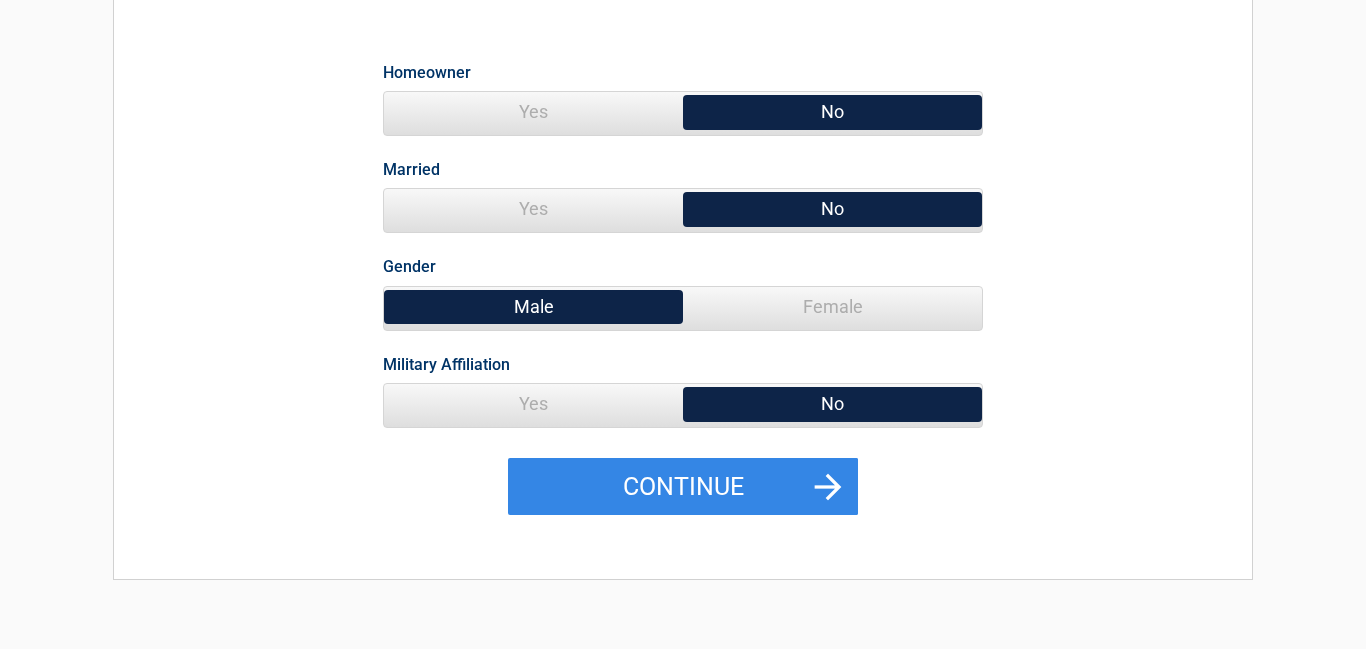 click on "No" at bounding box center [832, 404] 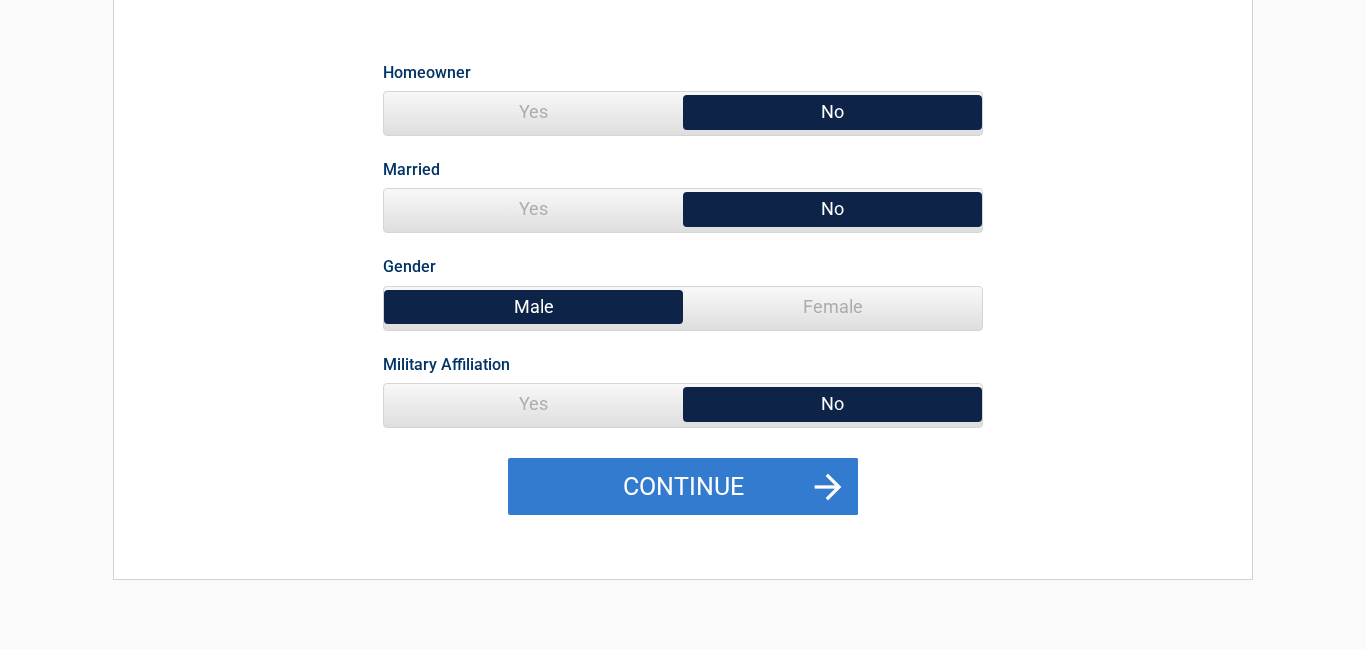 click on "Continue" at bounding box center (683, 487) 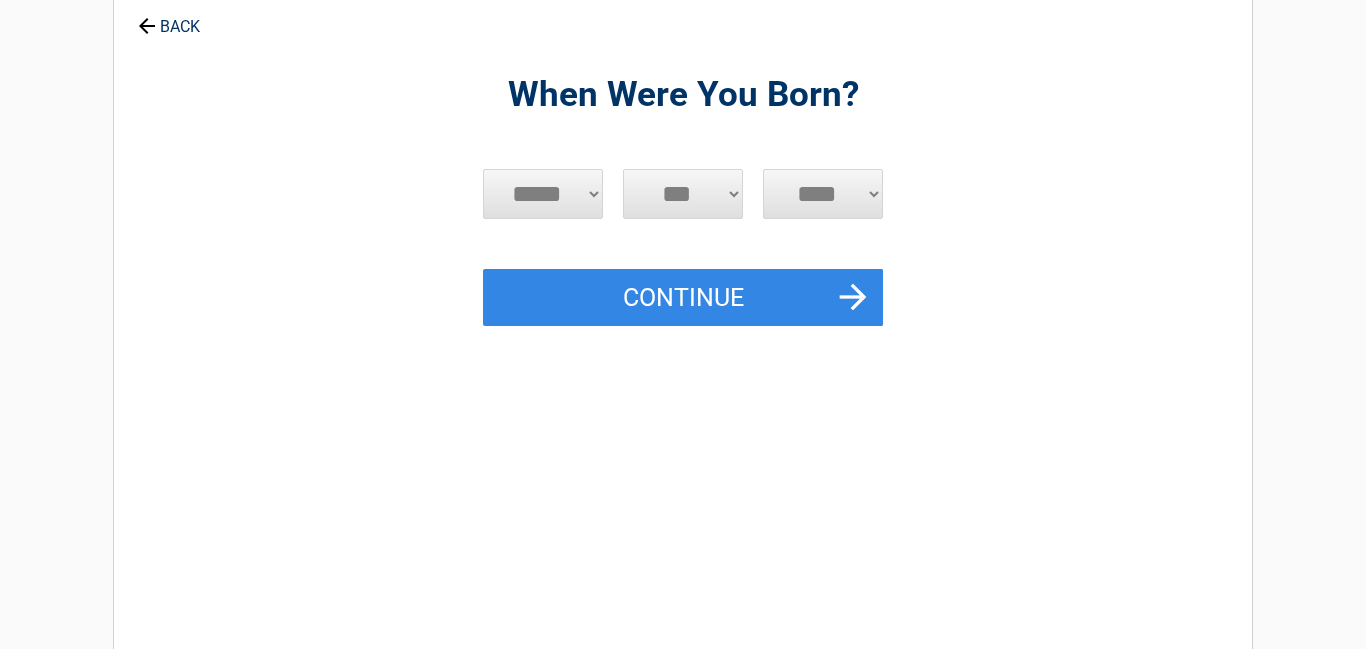 scroll, scrollTop: 0, scrollLeft: 0, axis: both 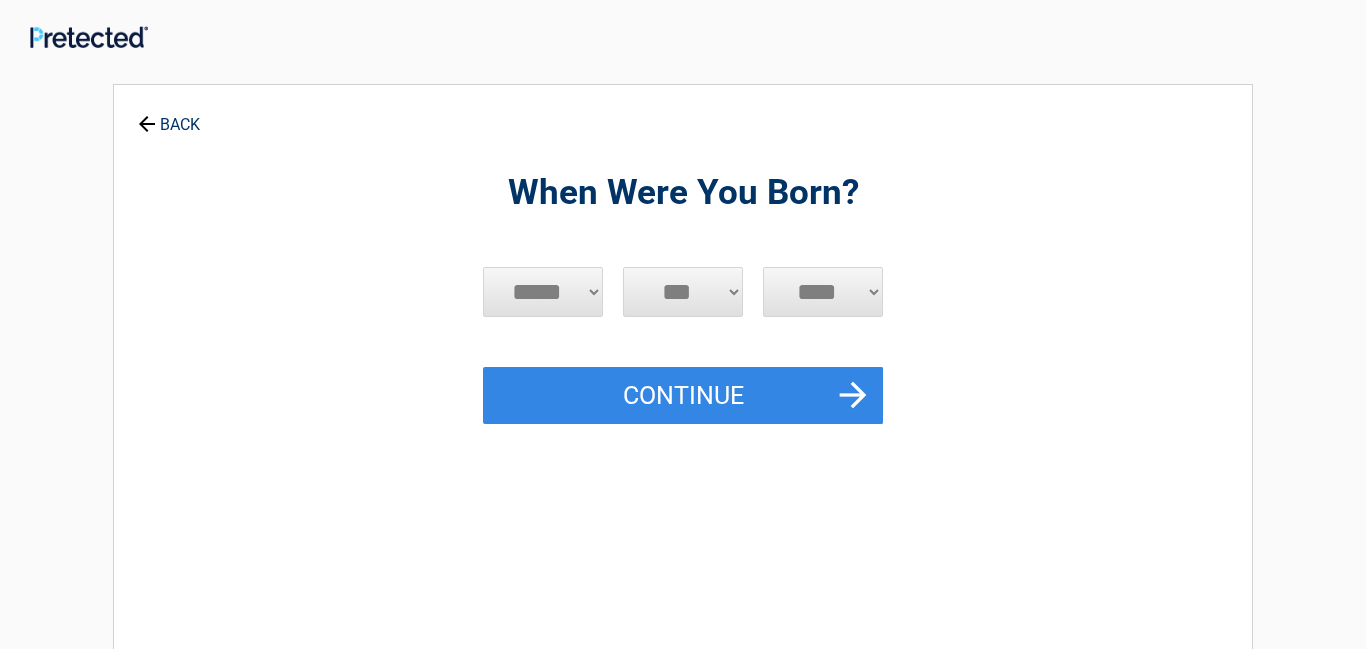 click on "*****
***
***
***
***
***
***
***
***
***
***
***
***" at bounding box center [543, 292] 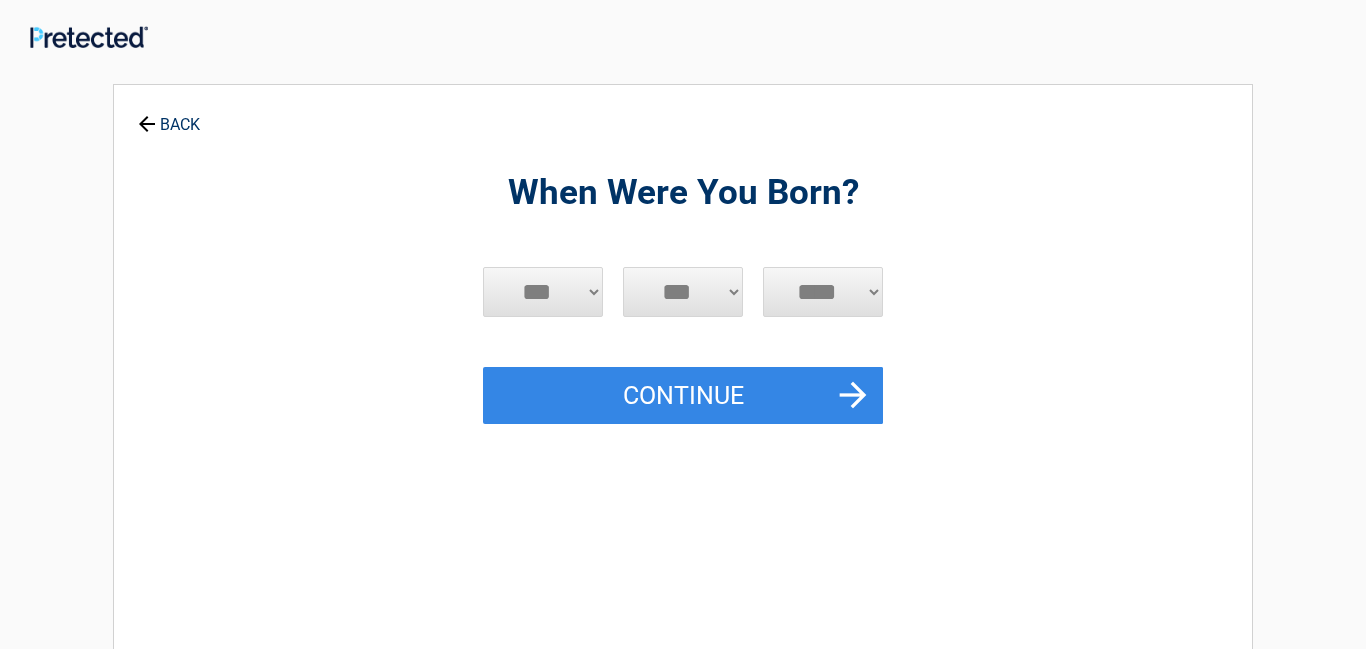click on "*****
***
***
***
***
***
***
***
***
***
***
***
***" at bounding box center (543, 292) 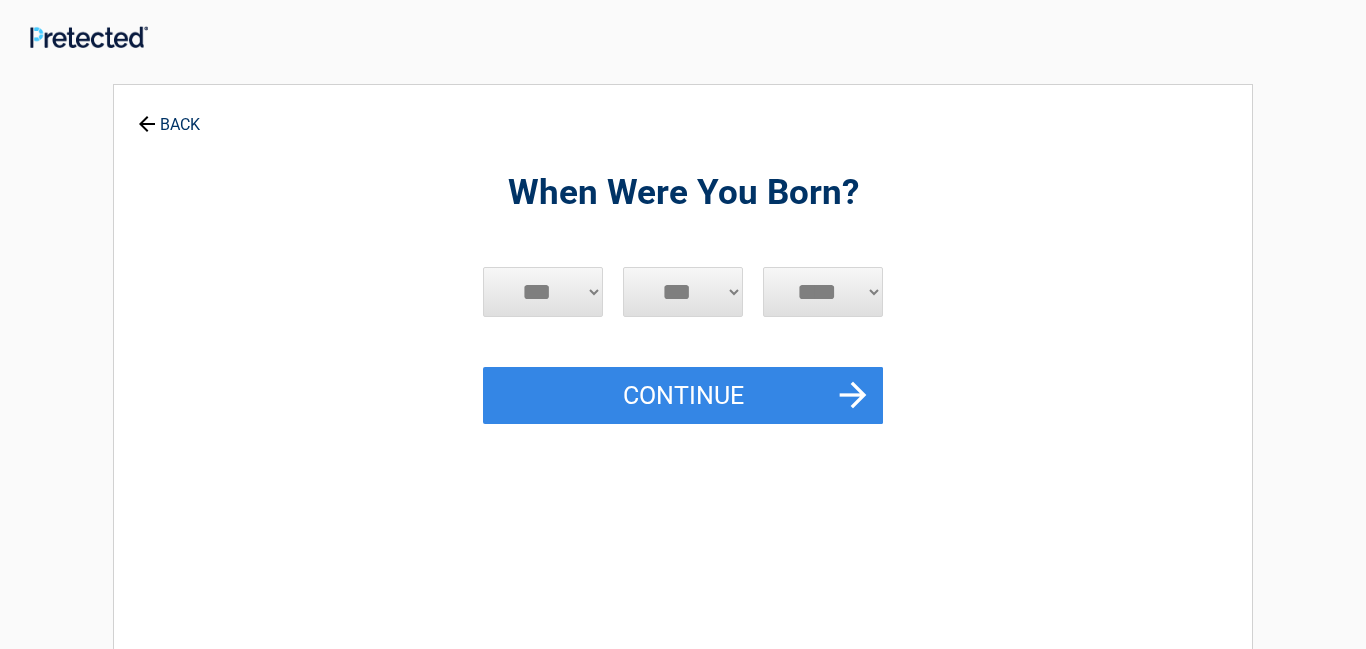 click on "*** * * * * * * * * * ** ** ** ** ** ** ** ** ** ** ** ** ** ** ** ** ** ** ** ** ** **" at bounding box center [683, 292] 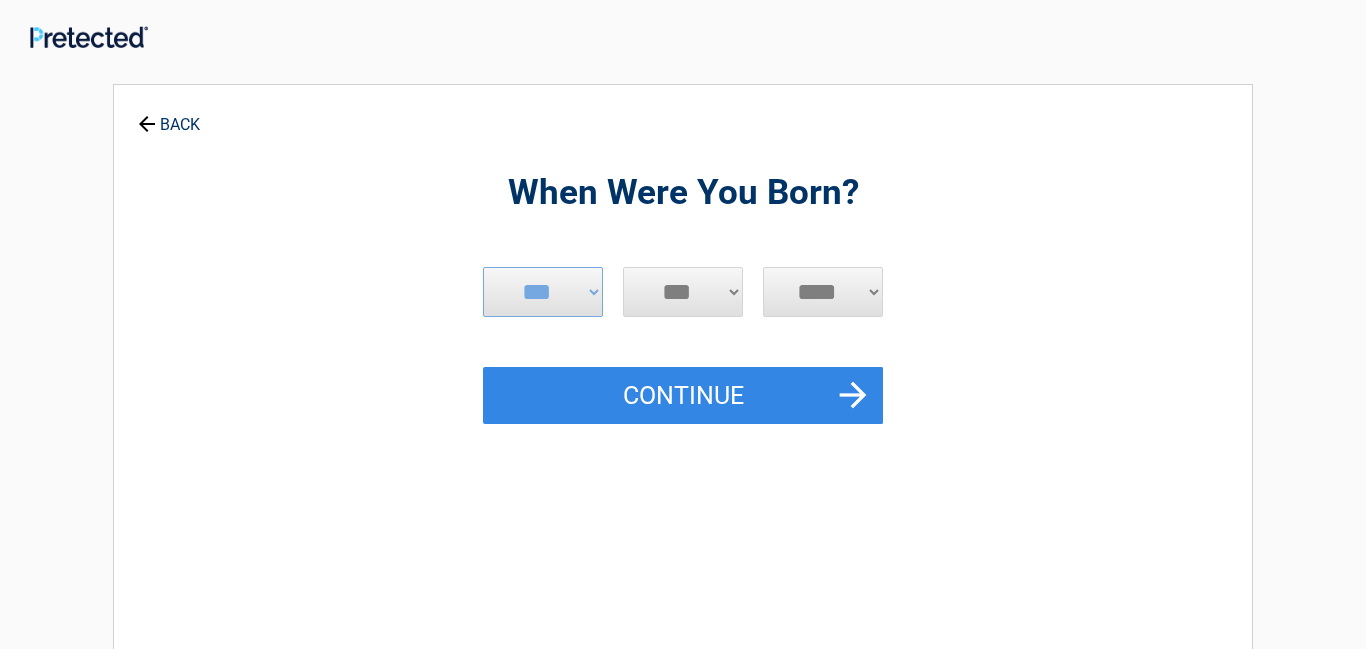 select on "**" 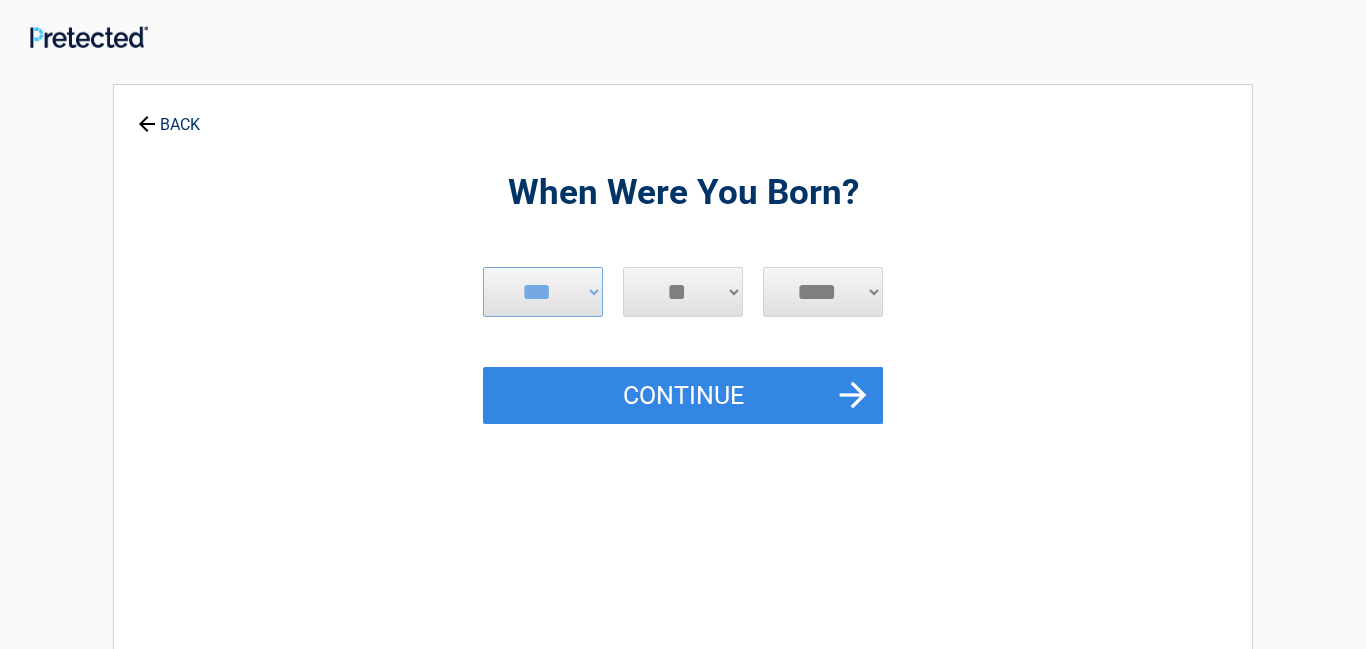 click on "*** * * * * * * * * * ** ** ** ** ** ** ** ** ** ** ** ** ** ** ** ** ** ** ** ** ** **" at bounding box center [683, 292] 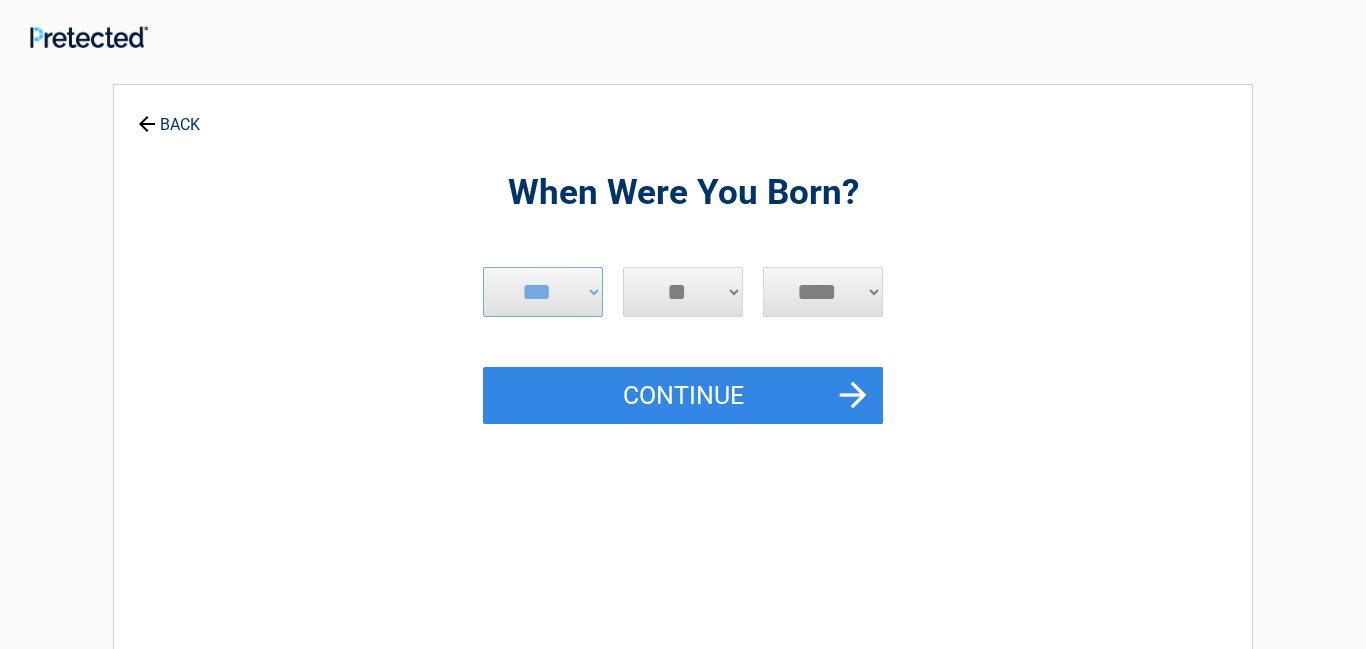 click on "****
****
****
****
****
****
****
****
****
****
****
****
****
****
****
****
****
****
****
****
****
****
****
****
****
****
****
****
****
****
****
****
****
****
****
****
****
****
****
****
****
****
****
****
****
****
****
****
****
****
****
****
****
****
****
****
****
****
****
****
****
****
****
****" at bounding box center [823, 292] 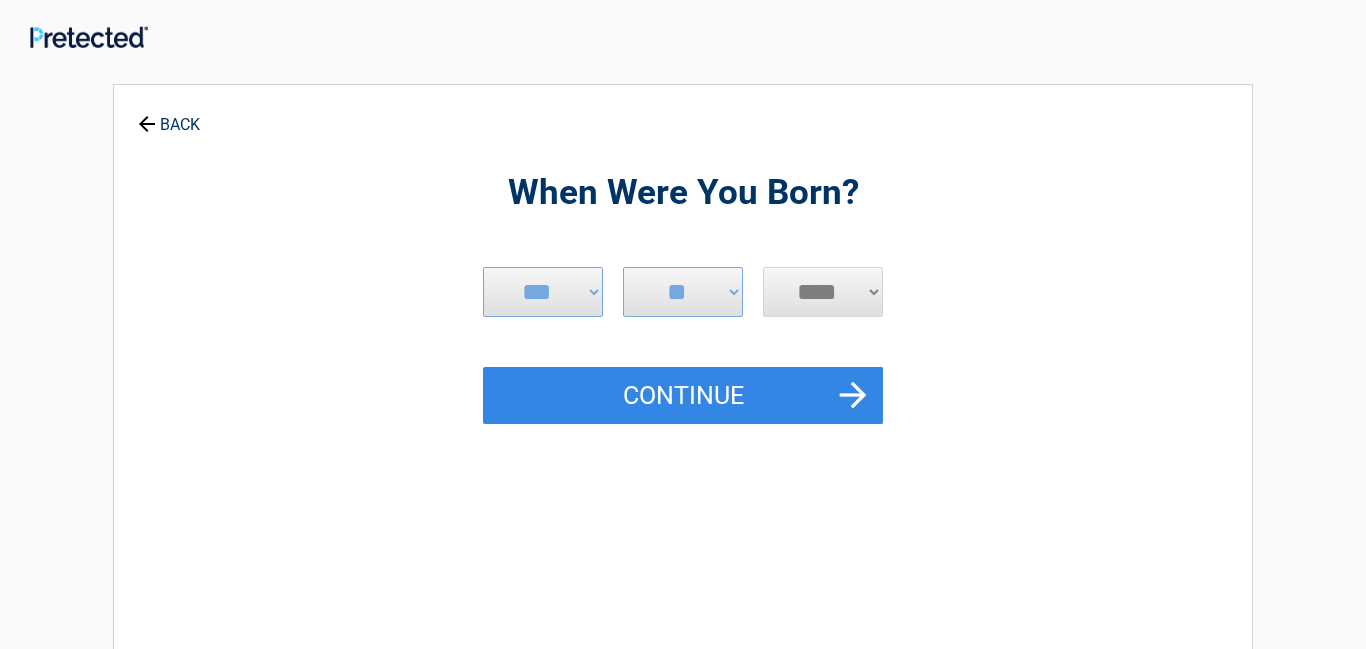 select on "****" 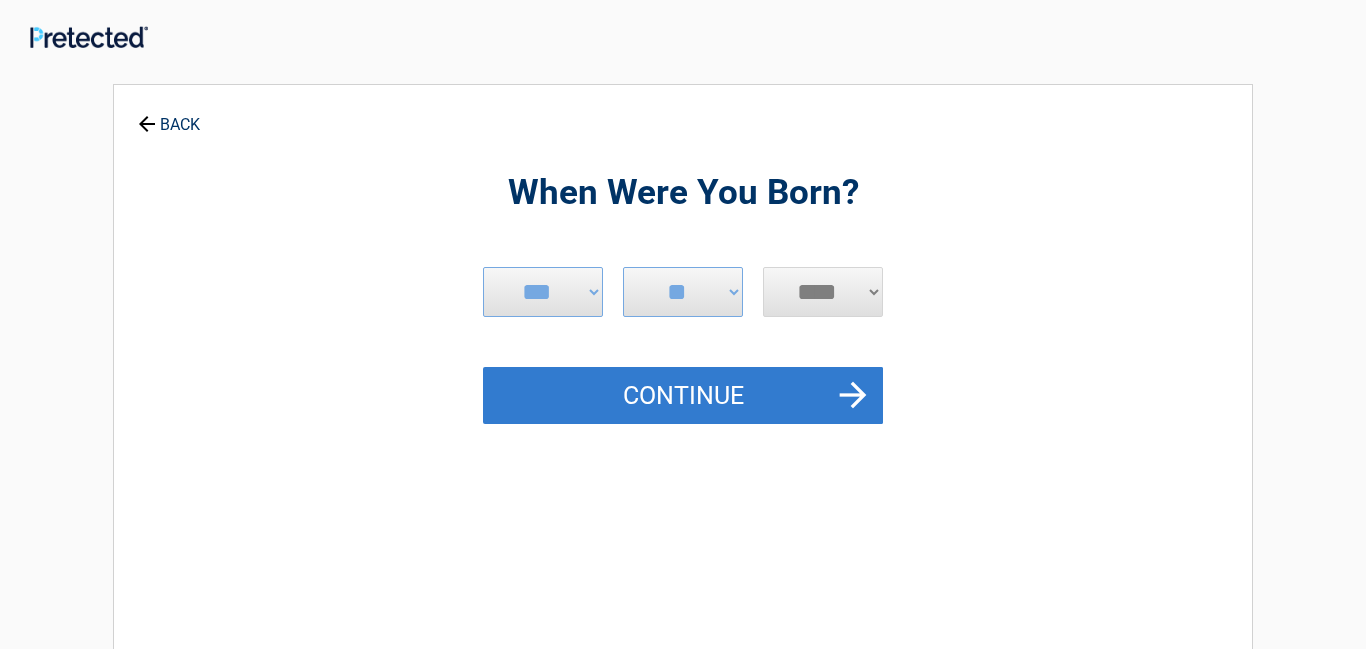 click on "Continue" at bounding box center [683, 396] 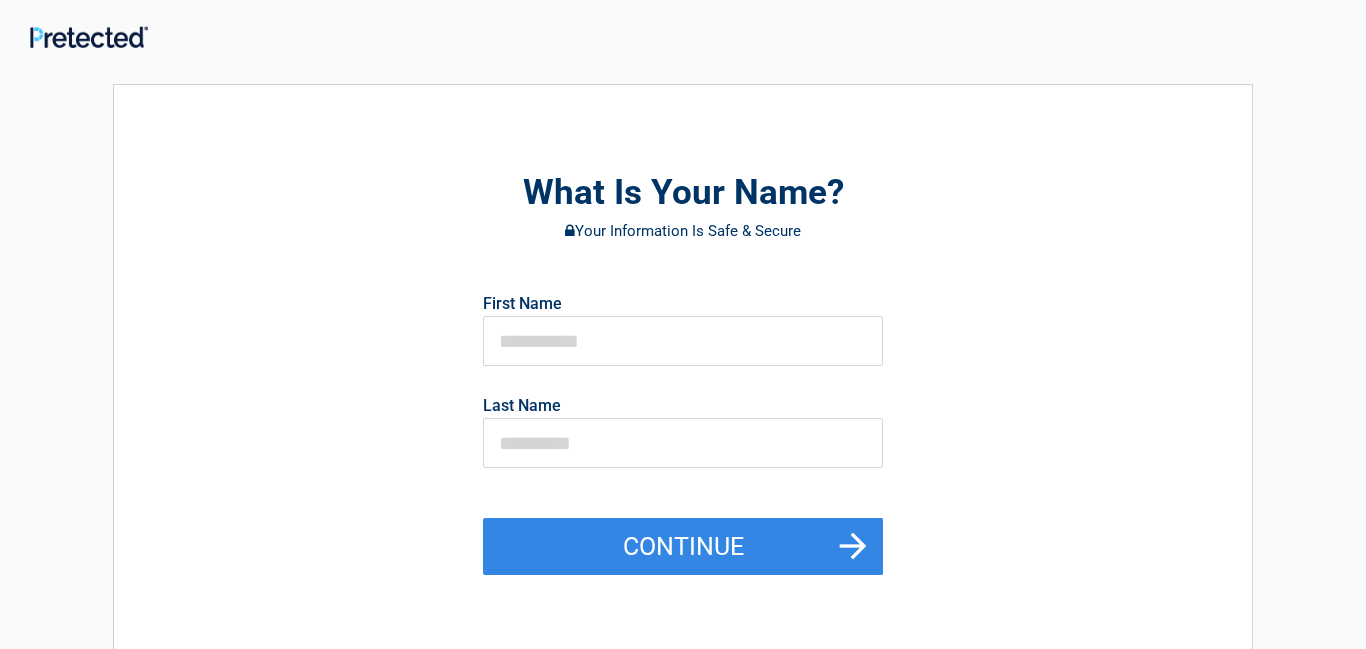 click on "First Name" at bounding box center (683, 327) 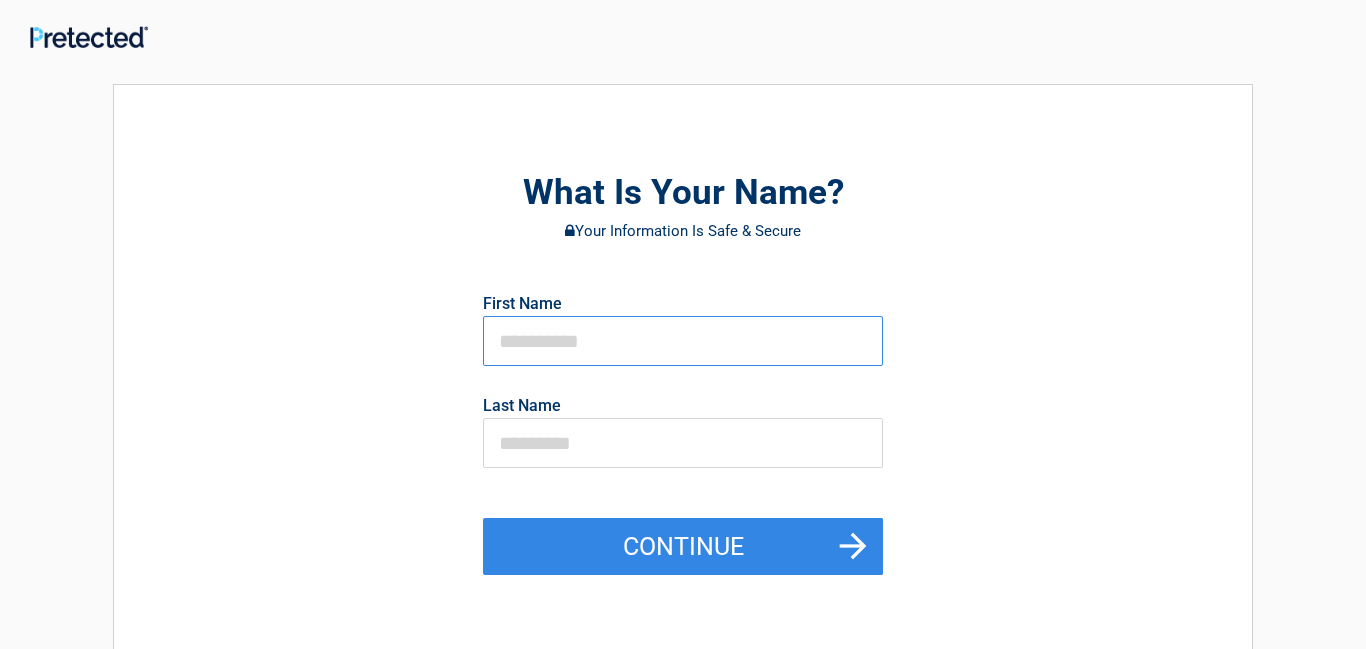 click at bounding box center [683, 341] 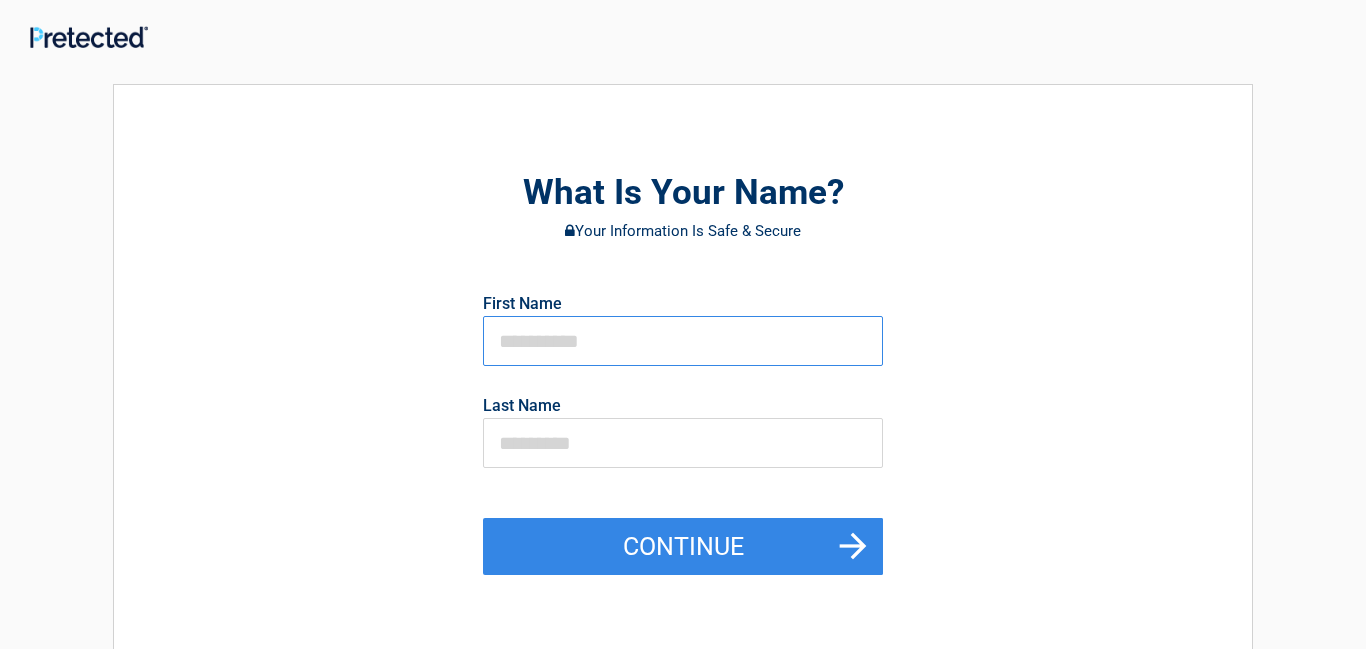 type on "****" 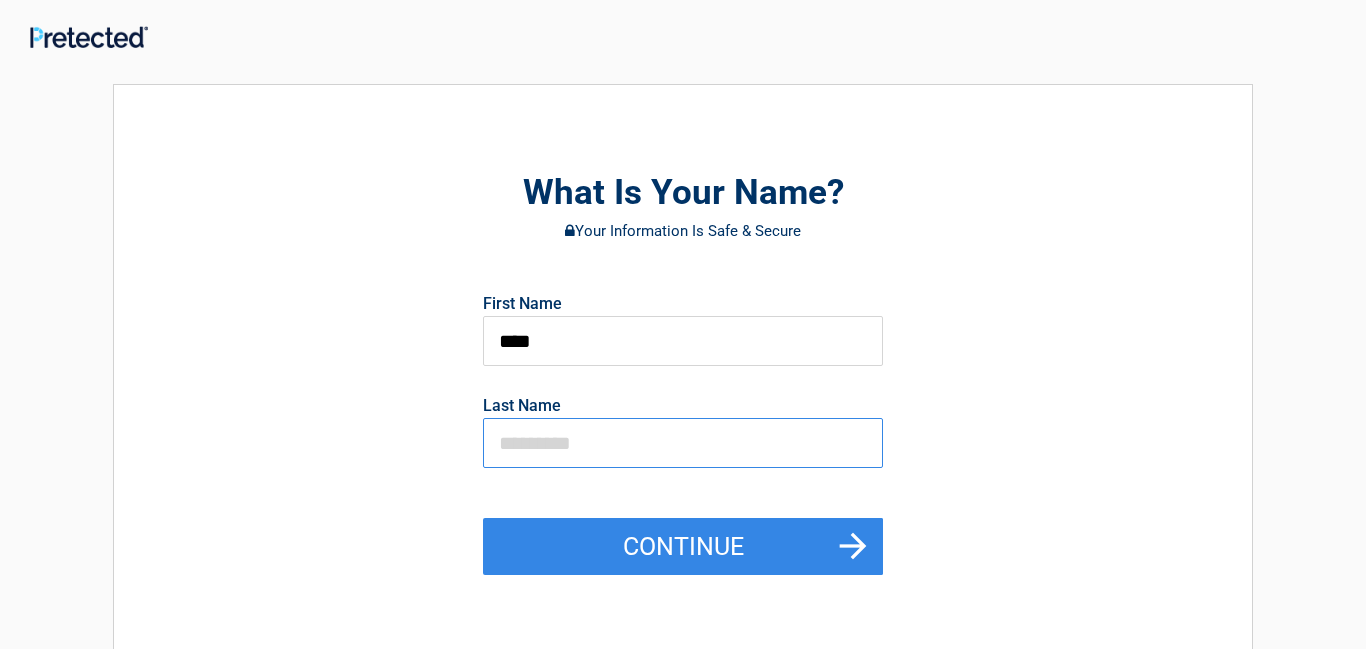 type on "*******" 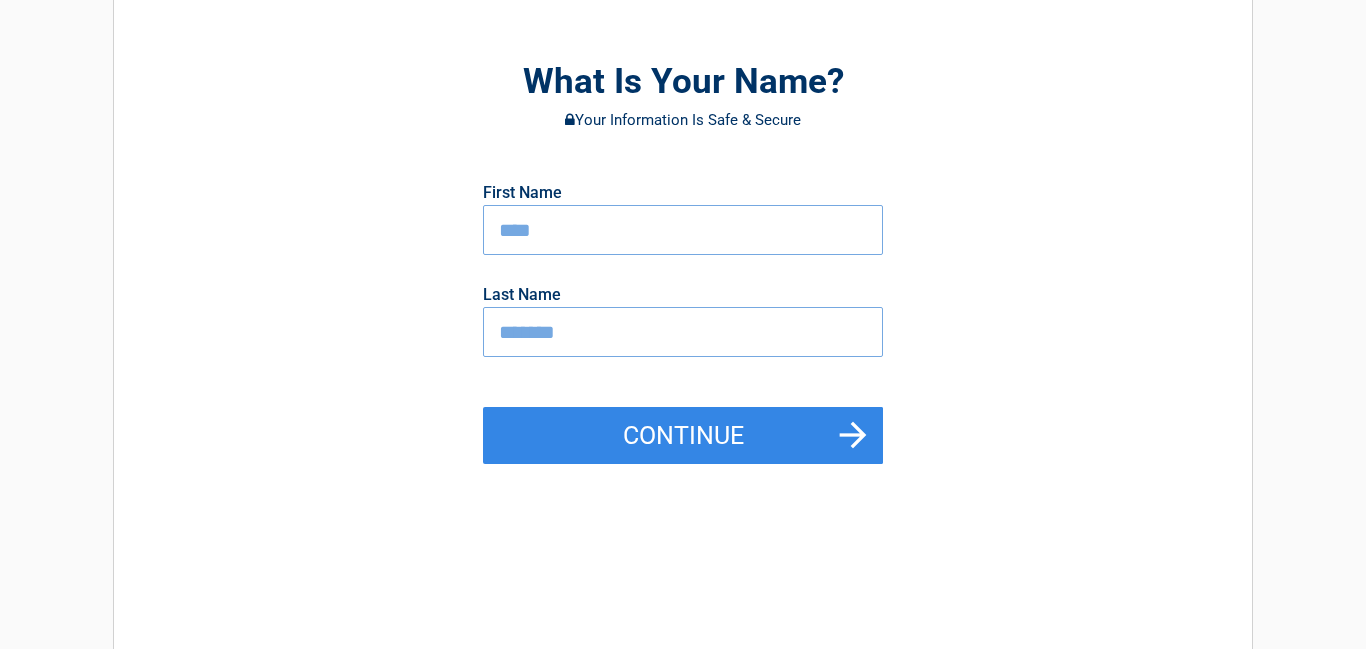 scroll, scrollTop: 127, scrollLeft: 0, axis: vertical 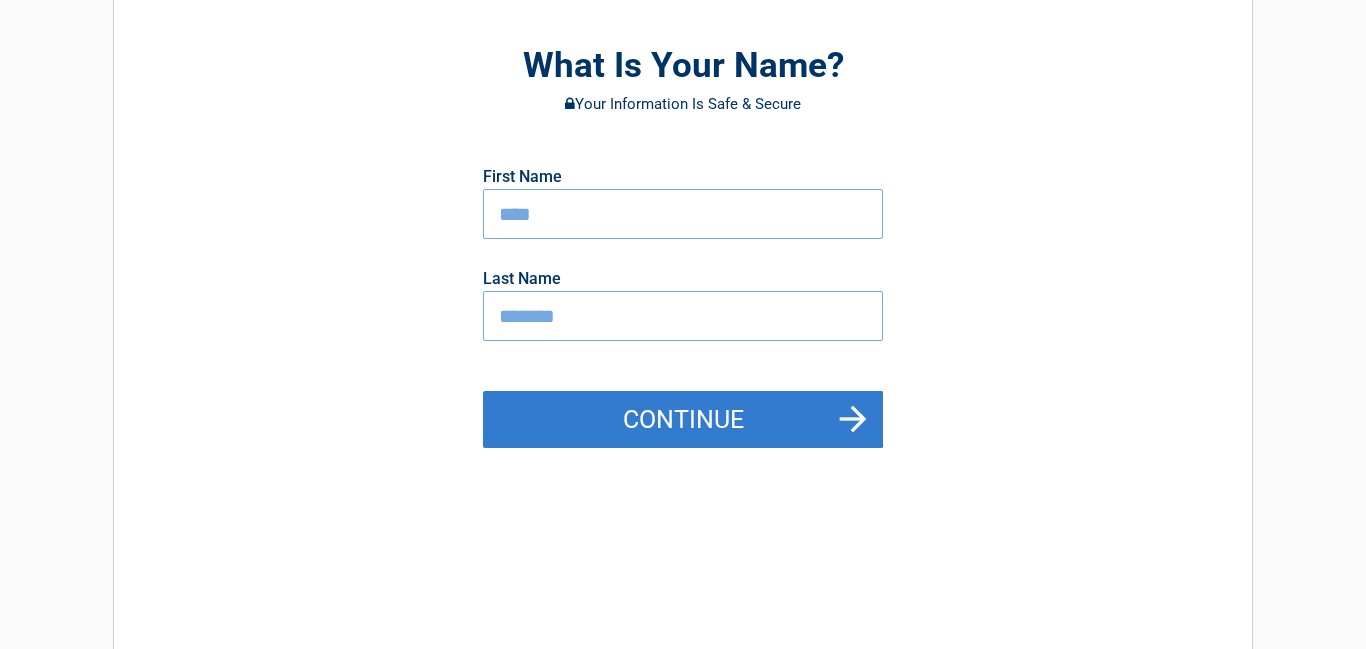 click on "Continue" at bounding box center [683, 420] 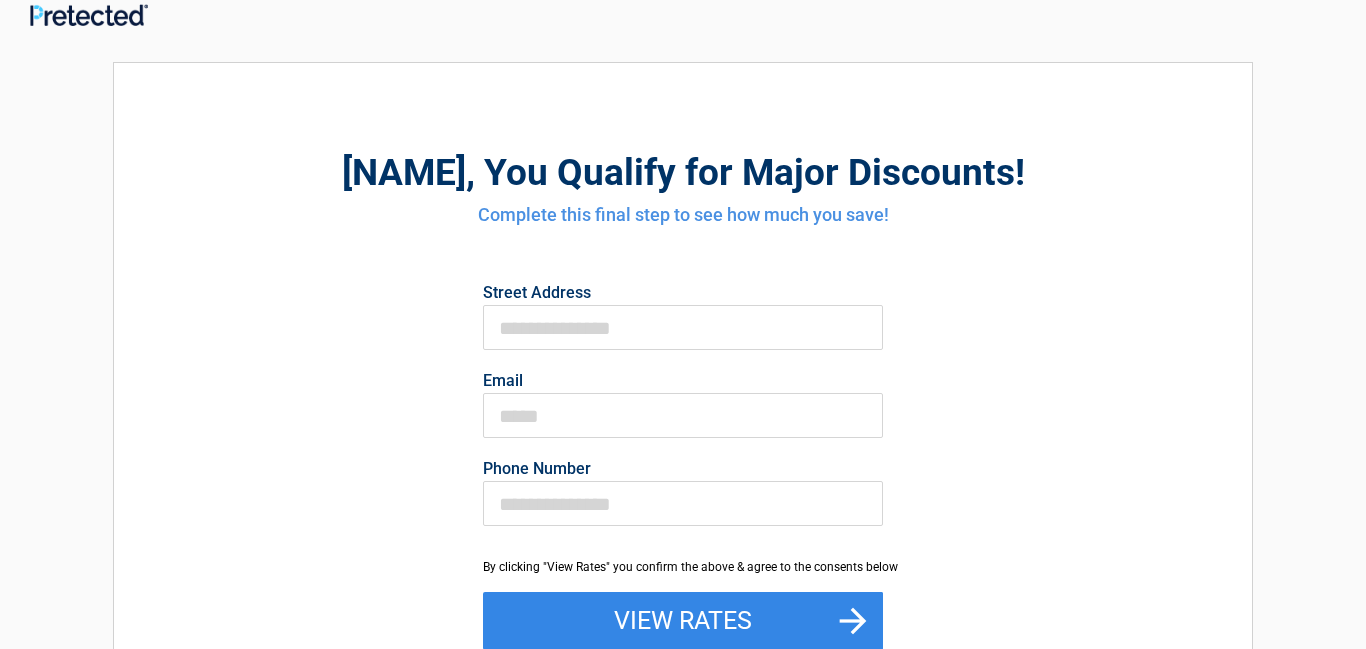 scroll, scrollTop: 0, scrollLeft: 0, axis: both 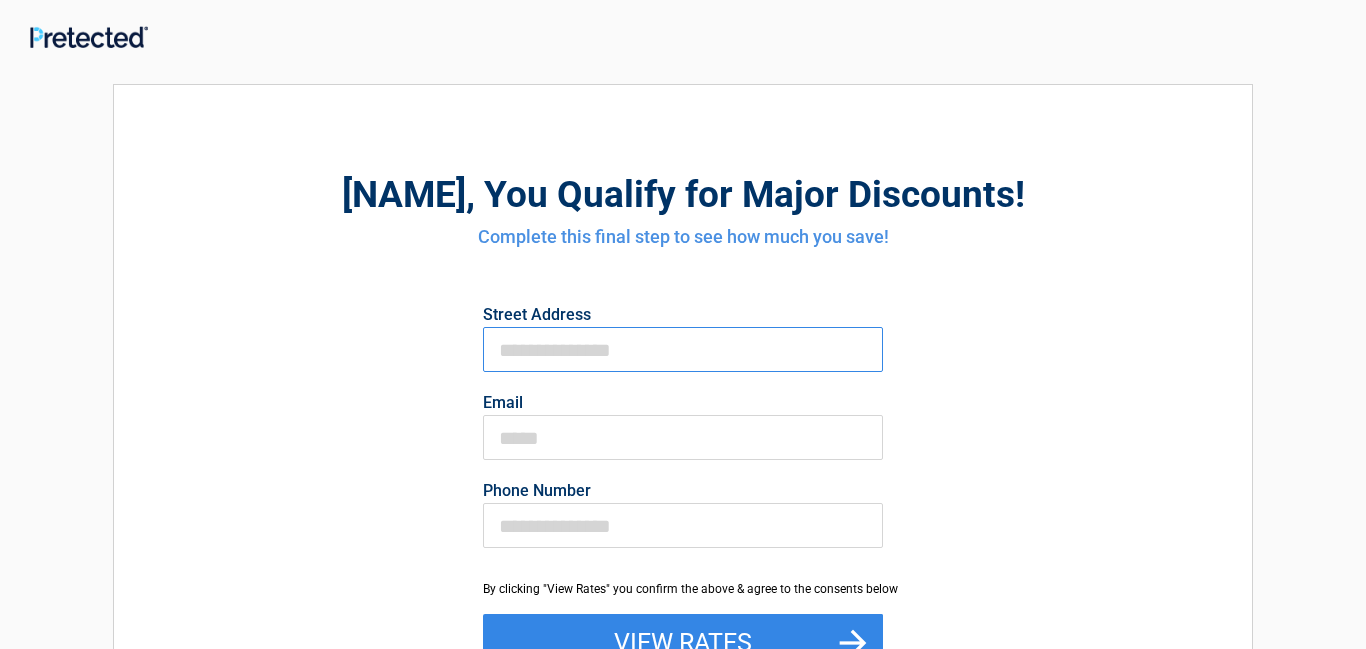 click on "First Name" at bounding box center [683, 349] 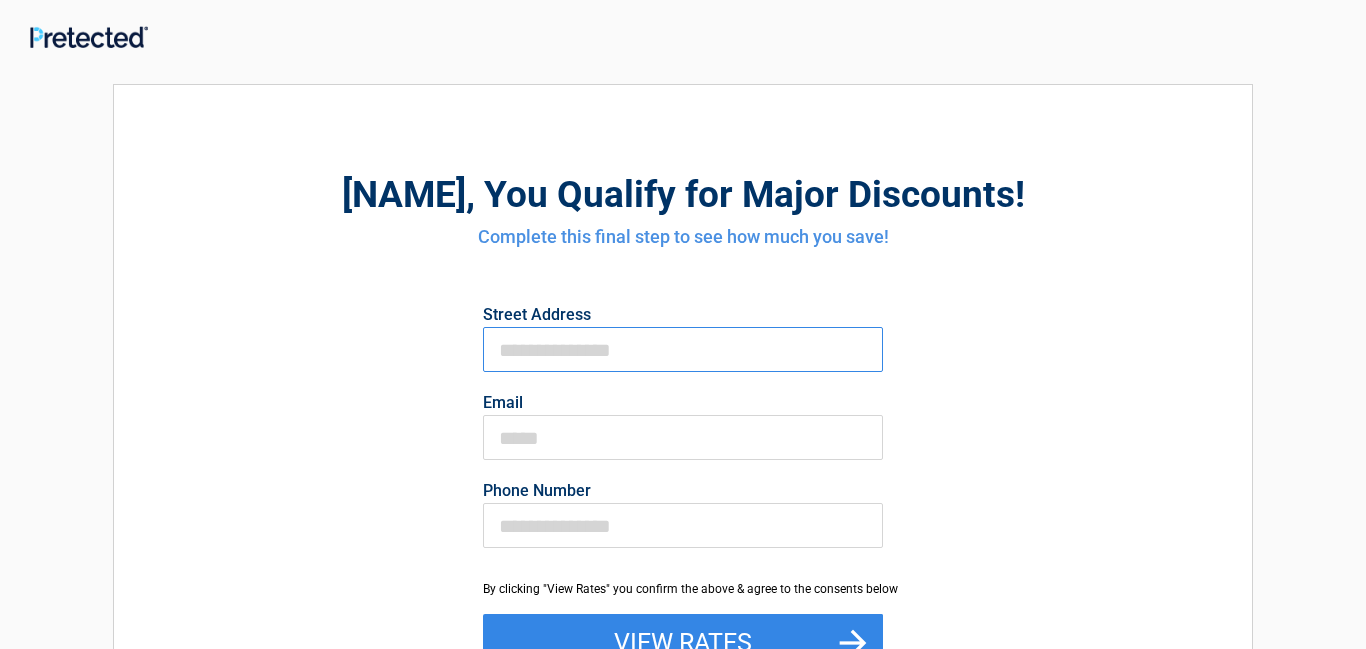 type on "**********" 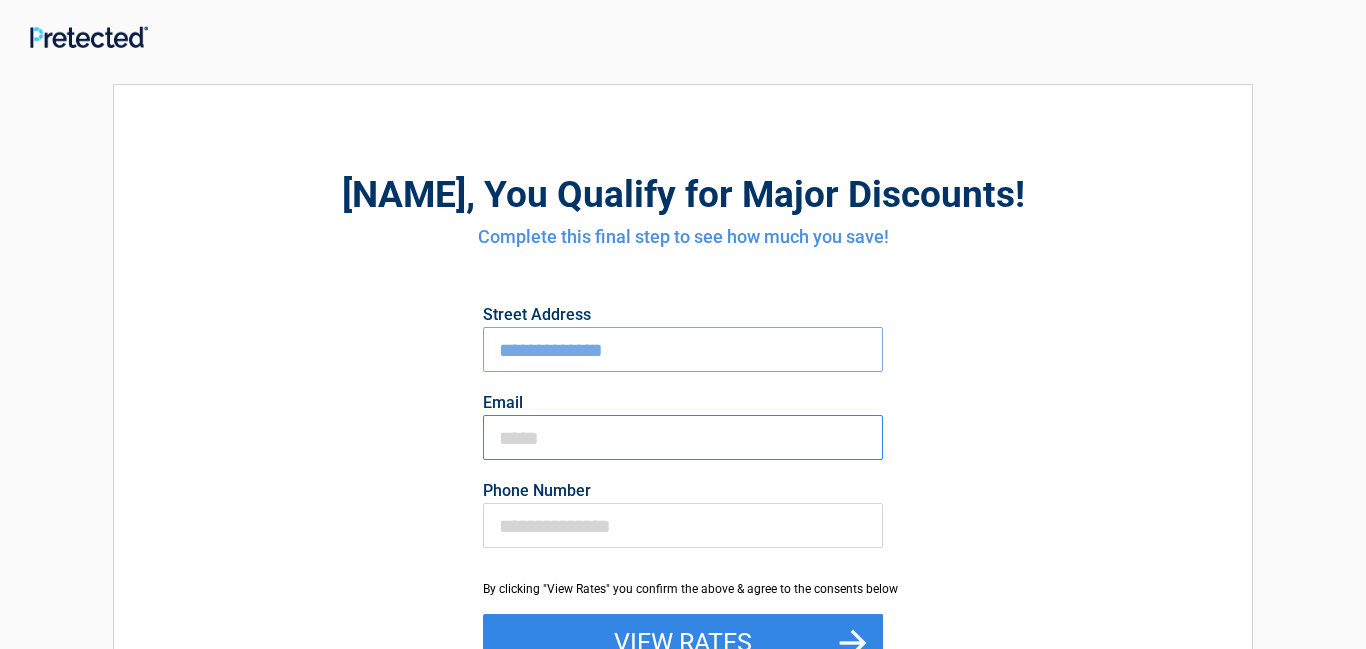 click on "Email" at bounding box center (683, 437) 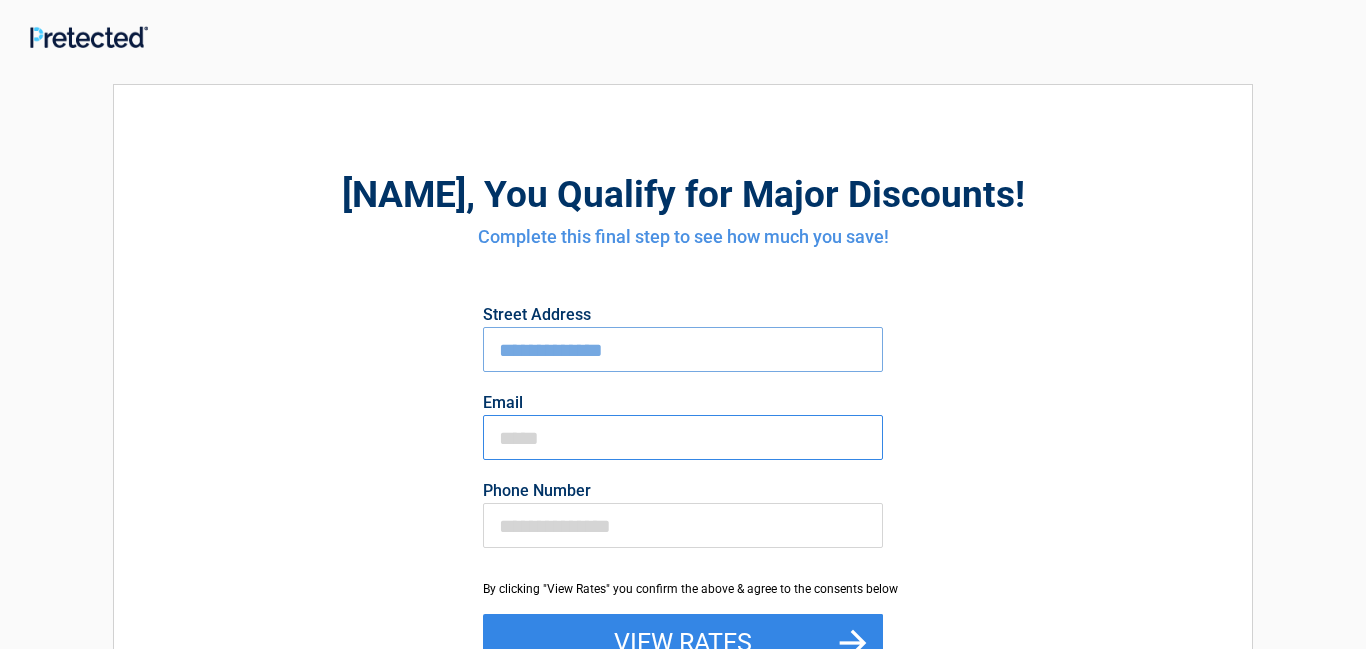 type on "**********" 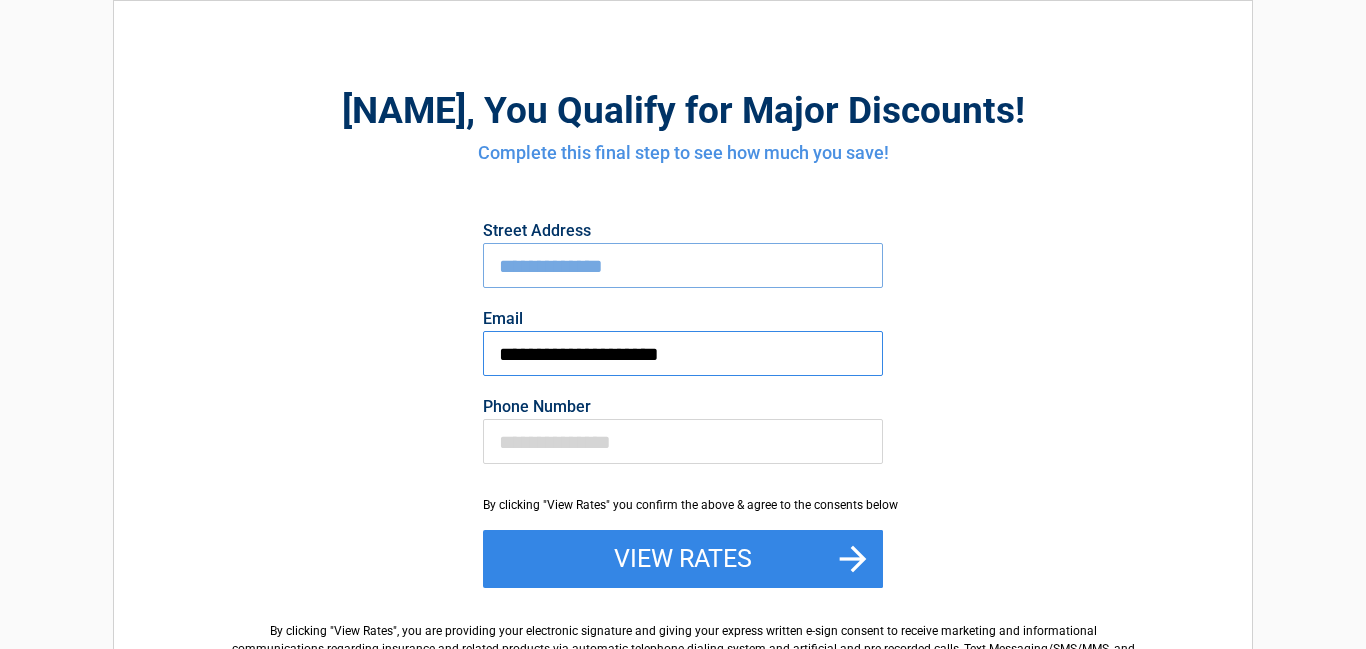scroll, scrollTop: 87, scrollLeft: 0, axis: vertical 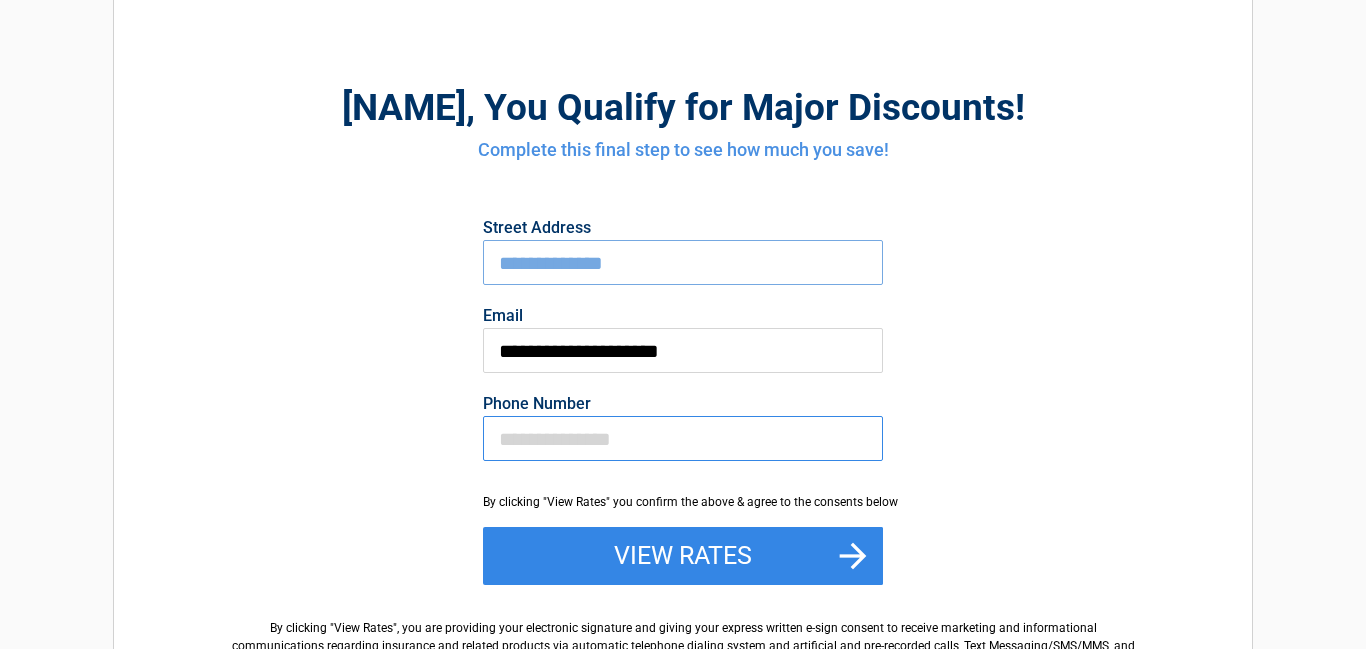 click on "Phone Number" at bounding box center (683, 438) 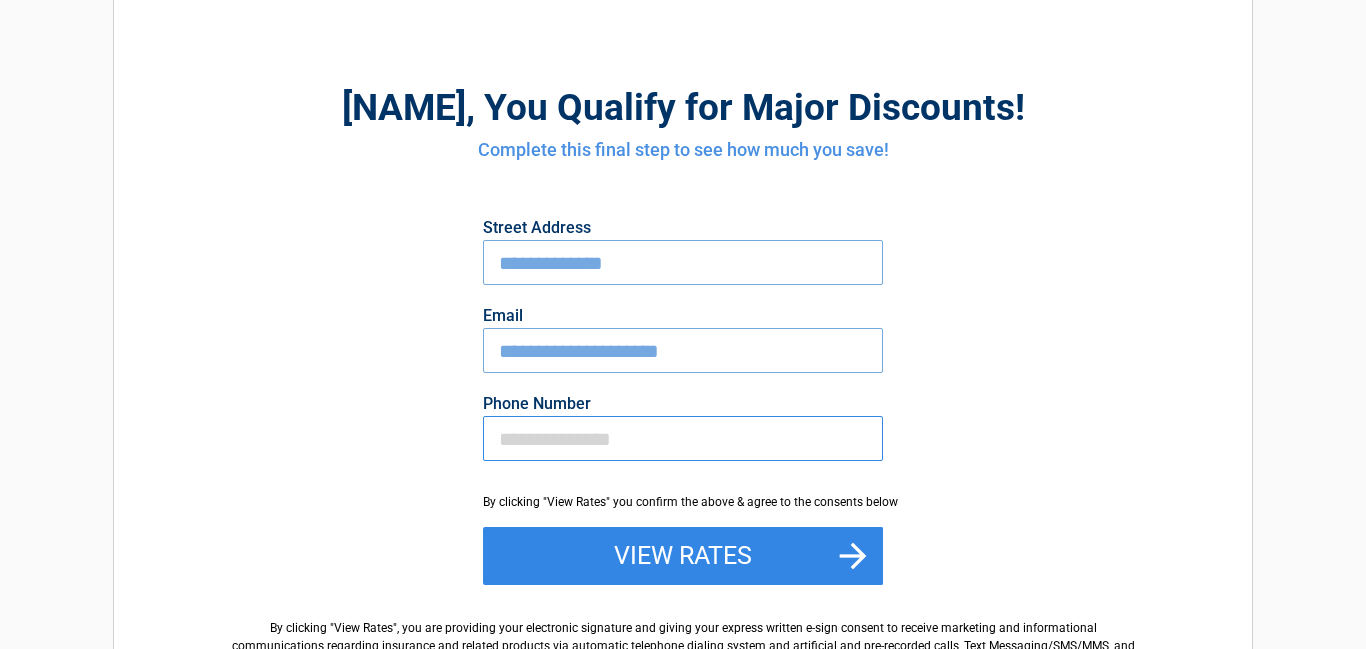 click on "Phone Number" at bounding box center (683, 438) 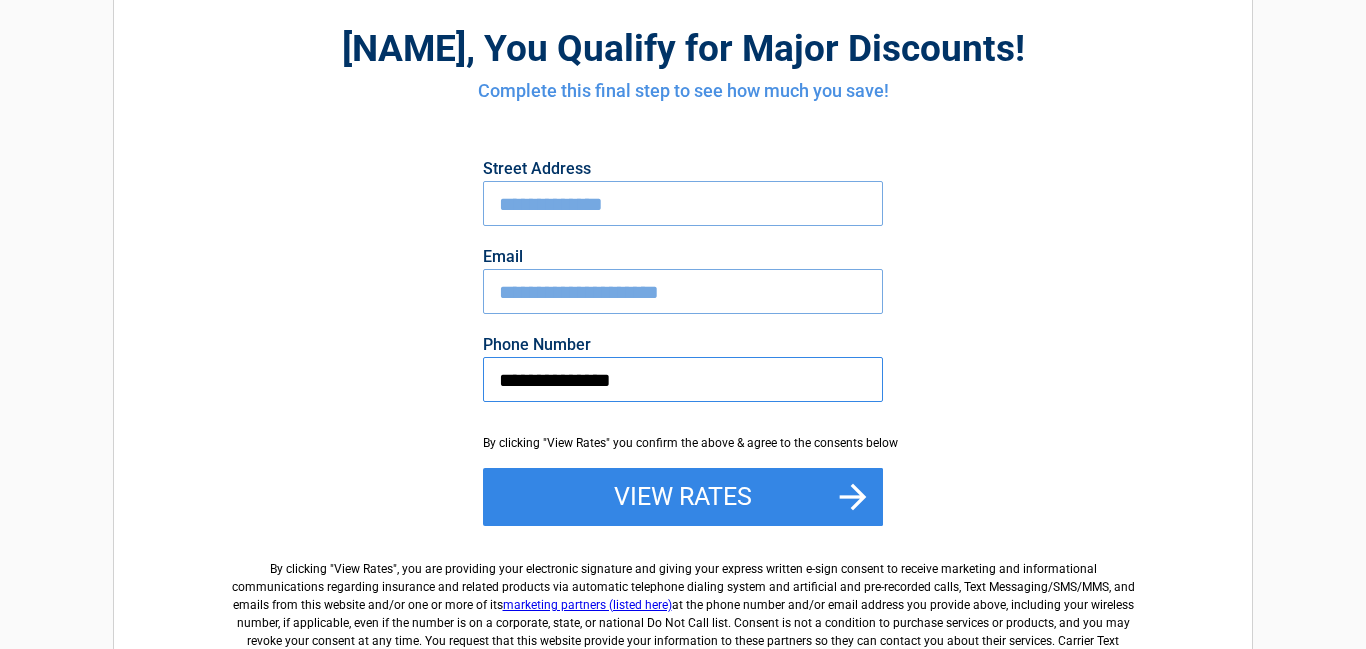 scroll, scrollTop: 159, scrollLeft: 0, axis: vertical 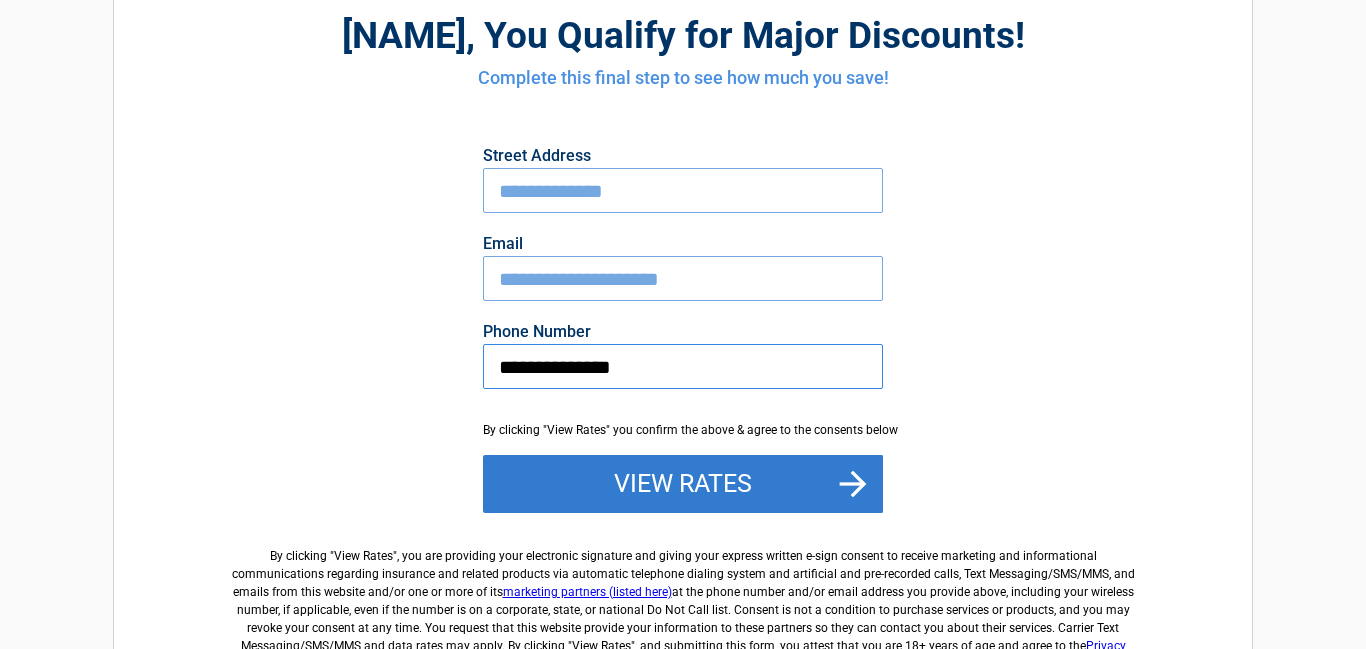 type on "**********" 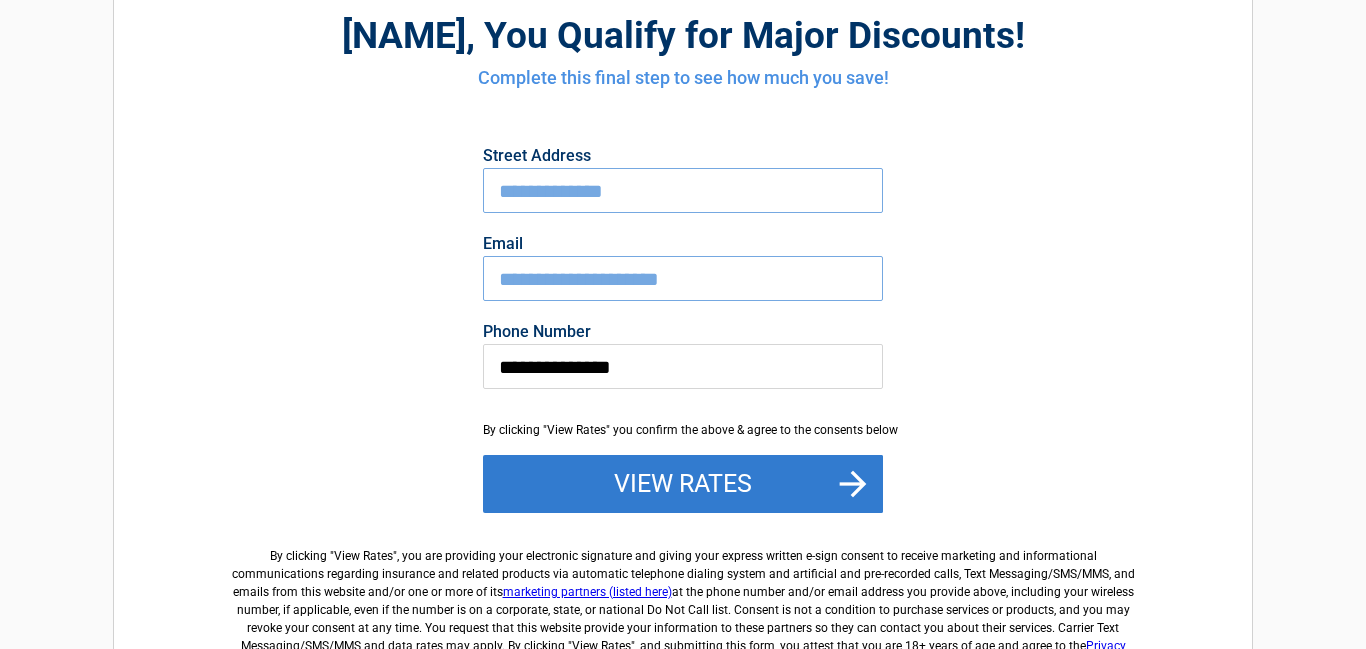 click on "View Rates" at bounding box center (683, 484) 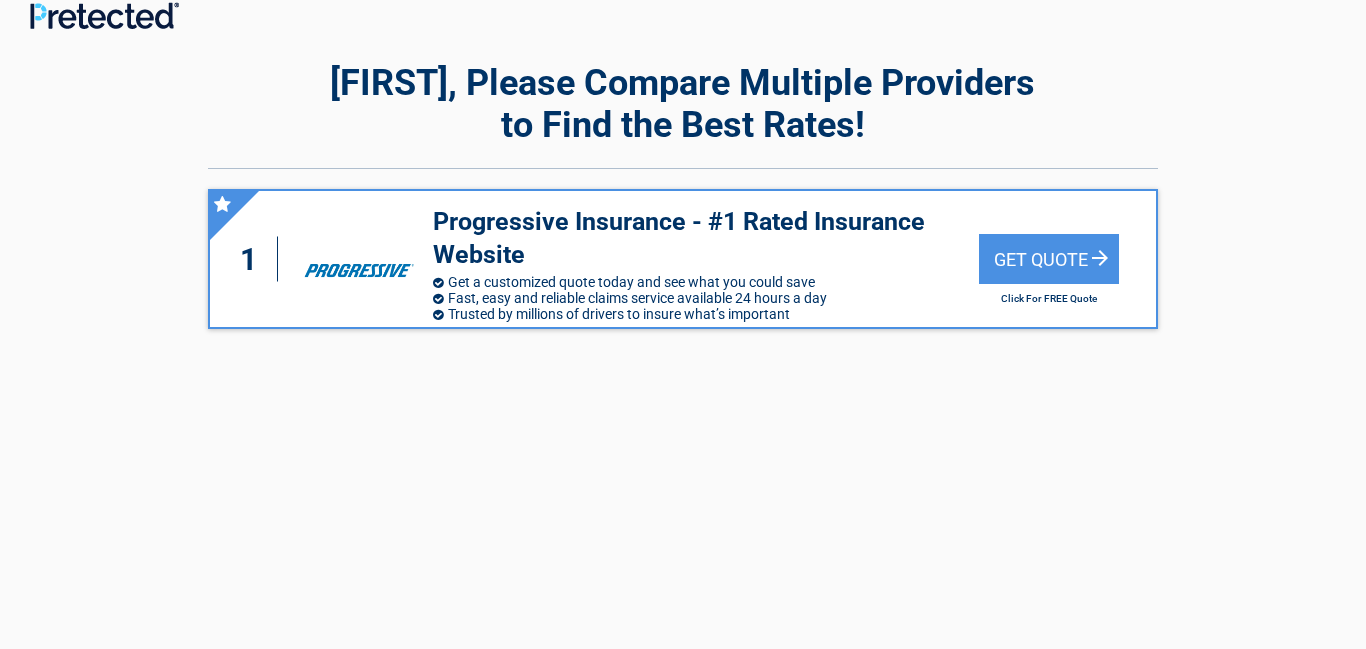 scroll, scrollTop: 18, scrollLeft: 0, axis: vertical 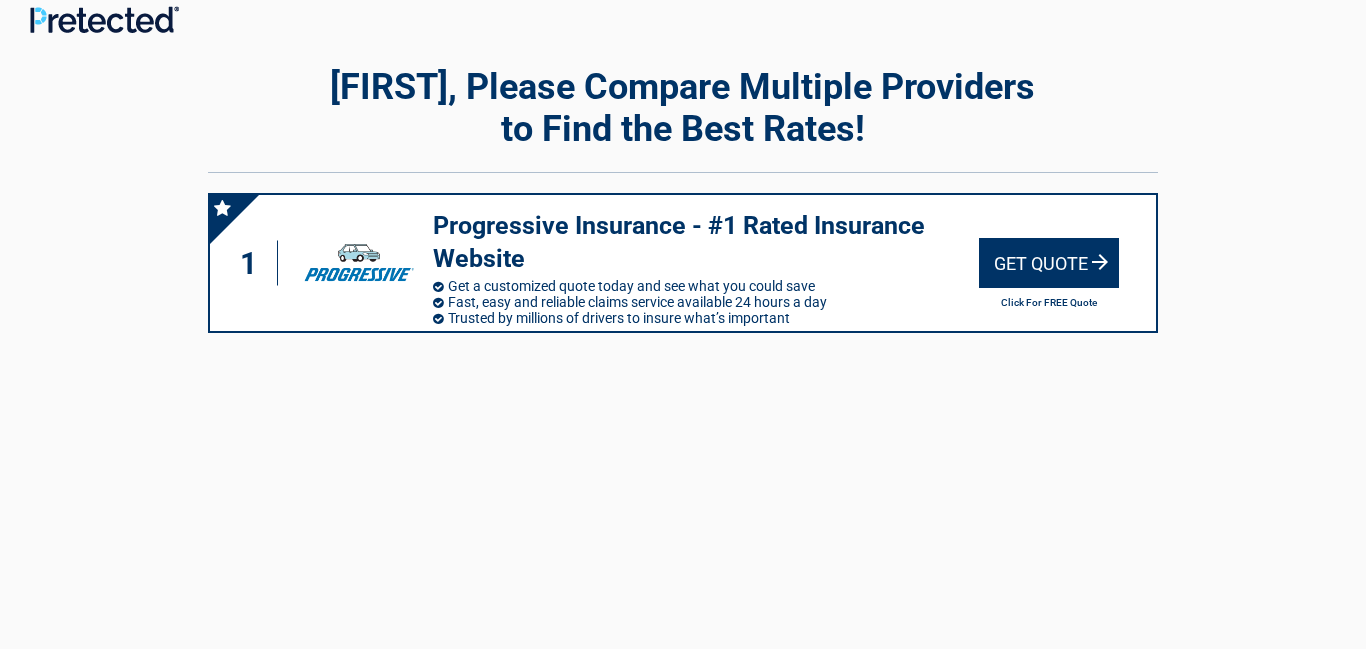 click on "Get Quote" at bounding box center (1049, 263) 